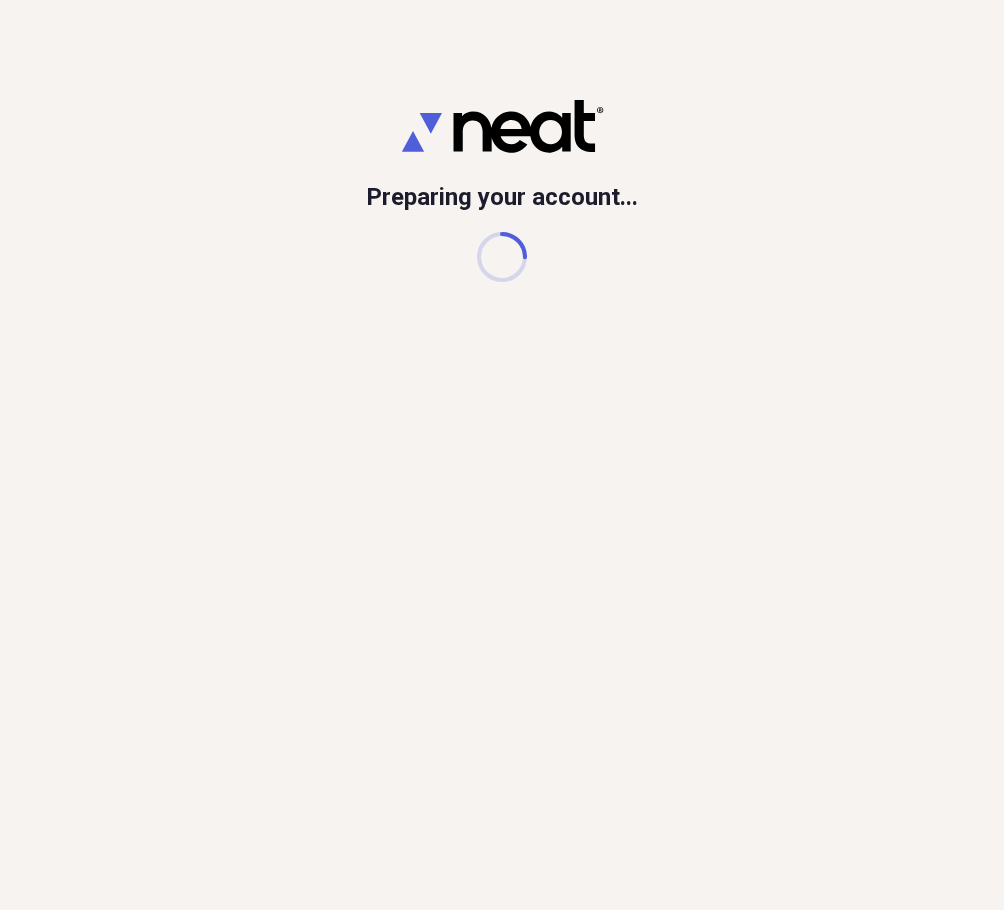 scroll, scrollTop: 0, scrollLeft: 0, axis: both 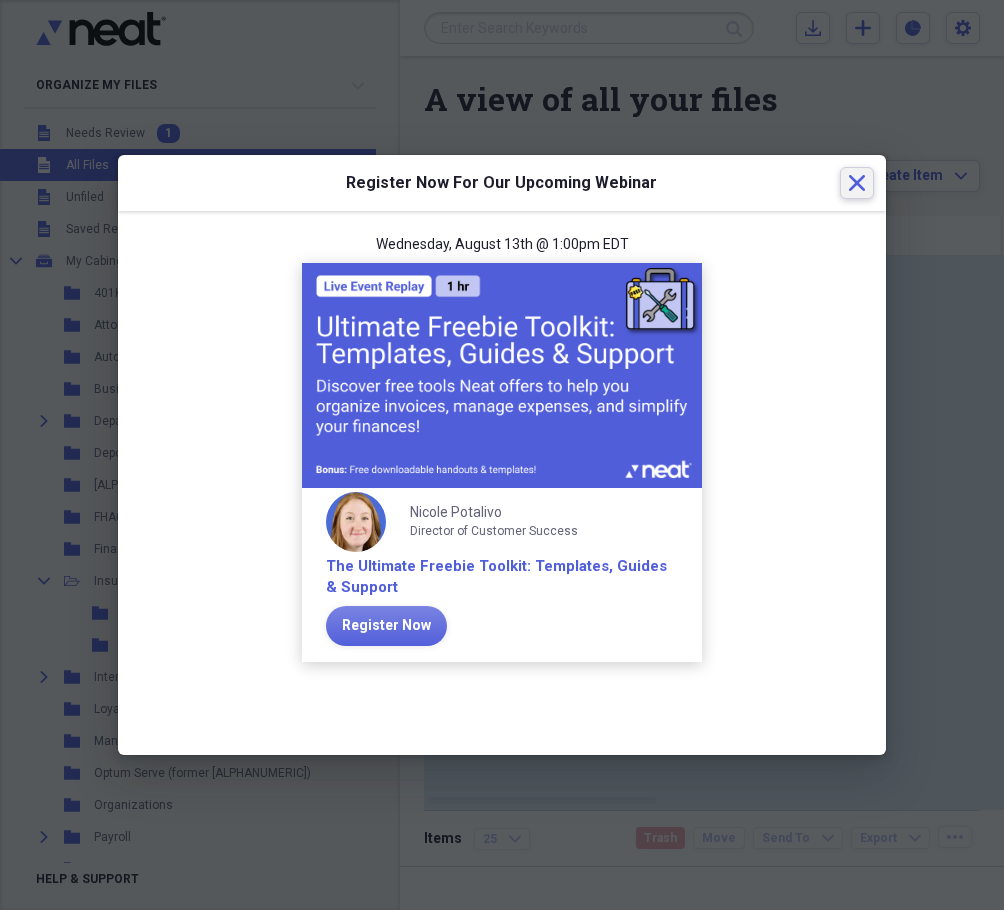 click on "Close" 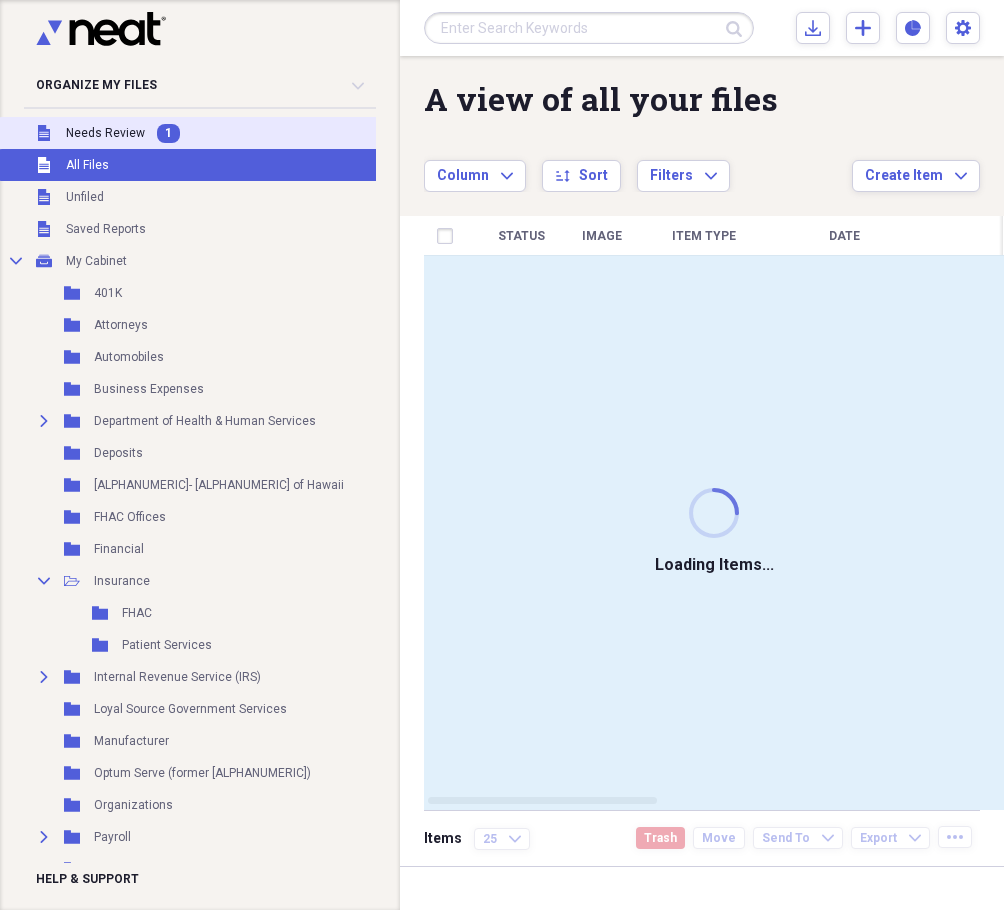 click on "Needs Review" at bounding box center [105, 133] 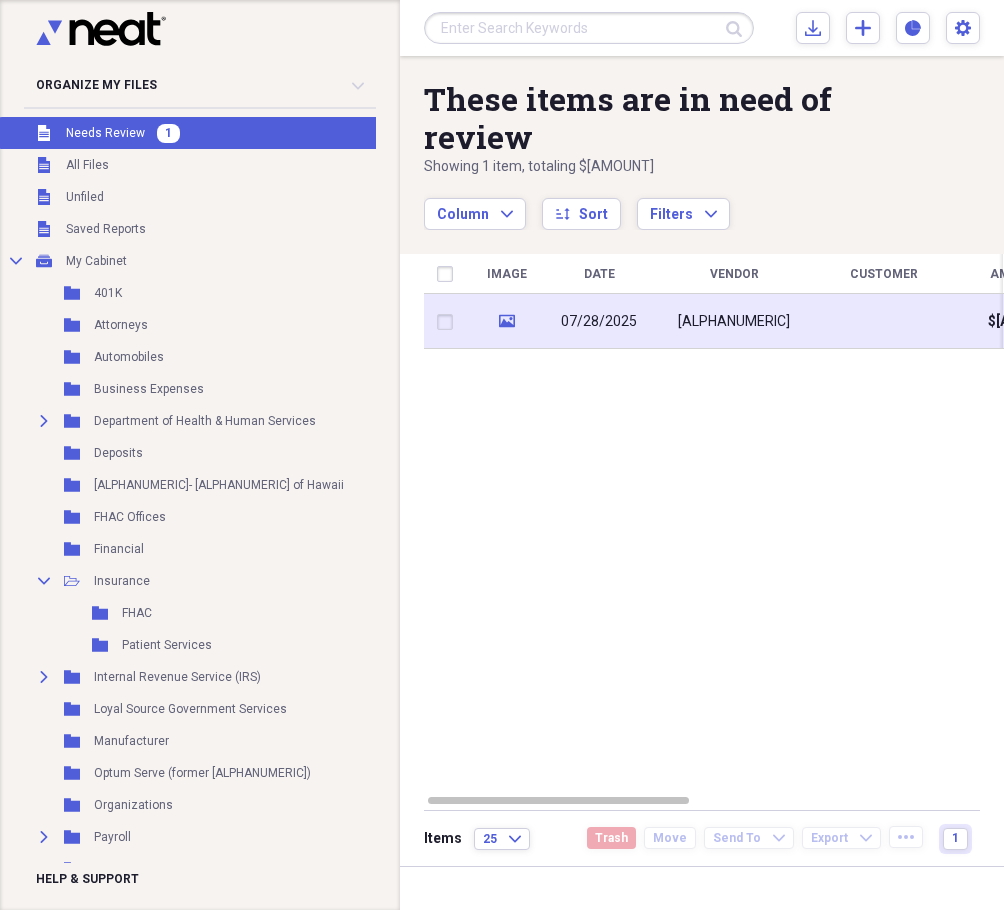 click on "07/28/2025" at bounding box center (599, 322) 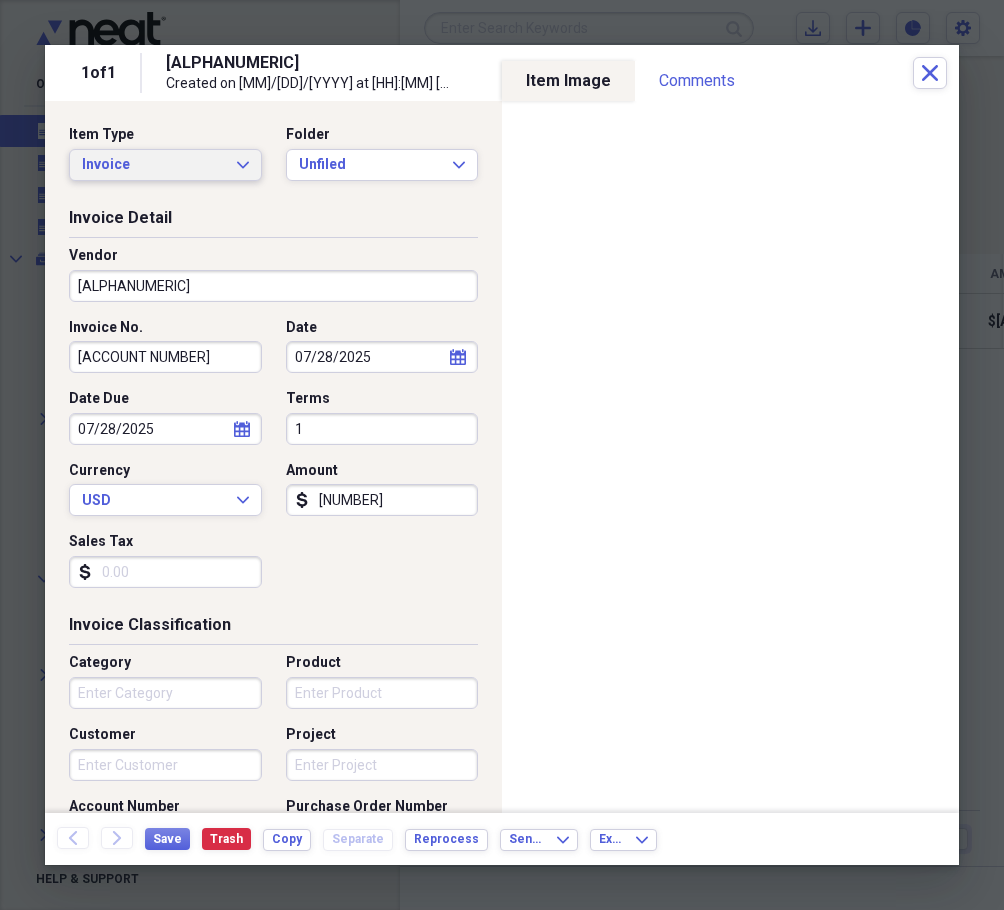 click on "Invoice" at bounding box center [153, 165] 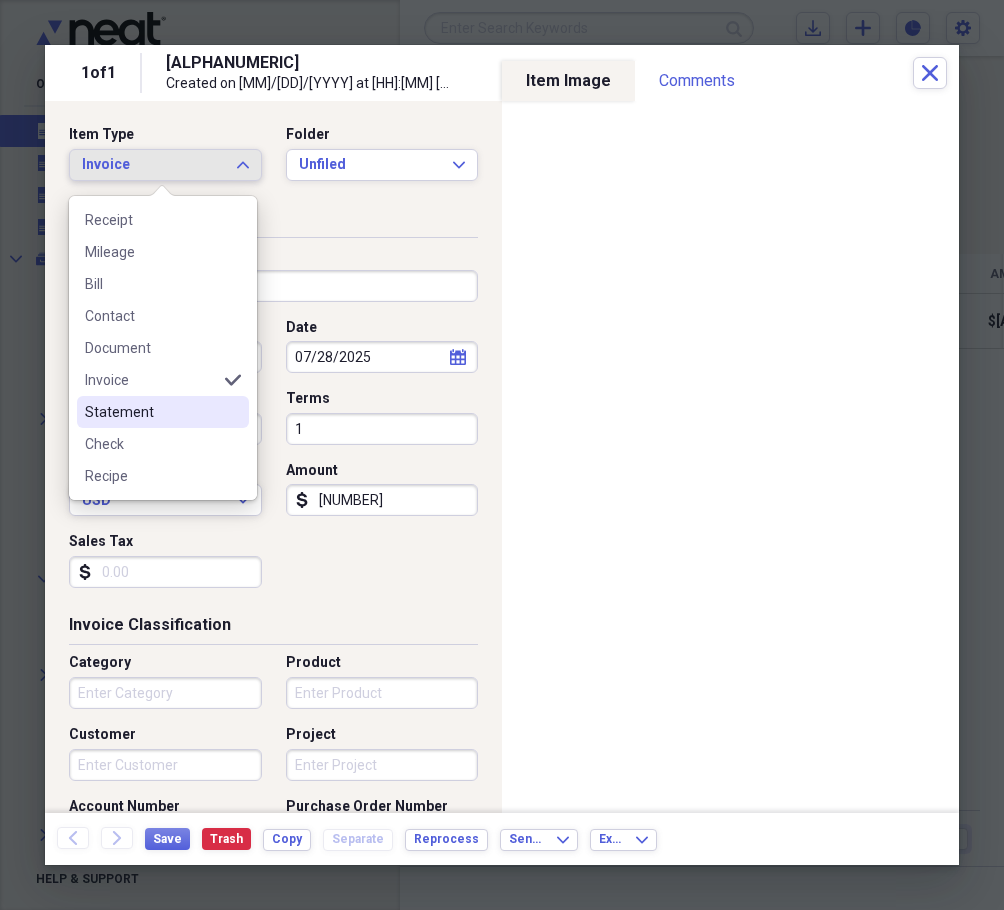 click on "Statement" at bounding box center [163, 412] 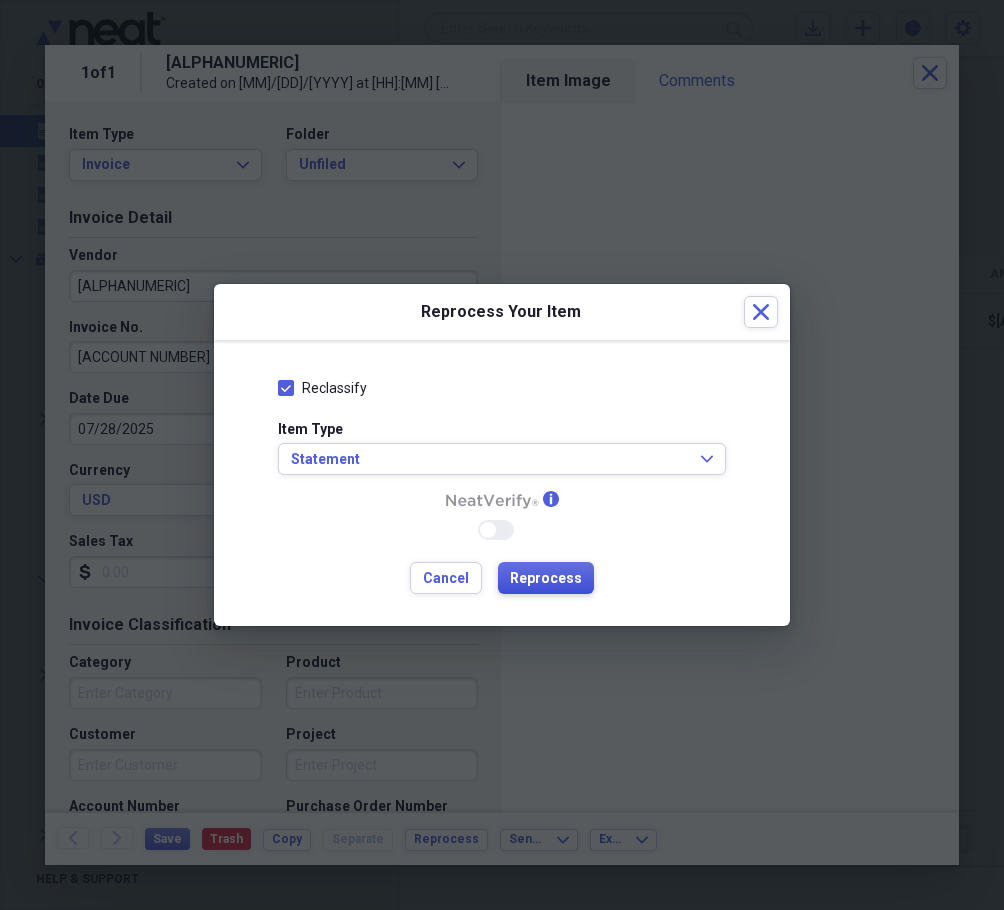 click on "Reprocess" at bounding box center (546, 579) 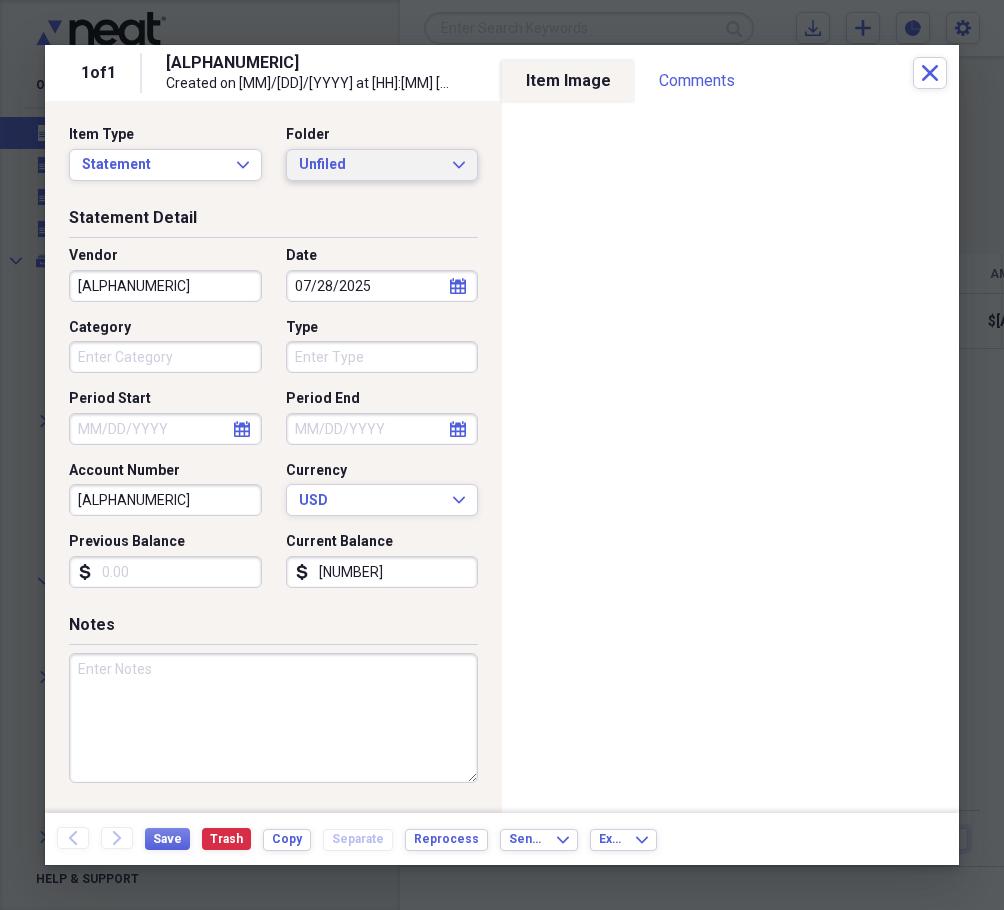 click on "Unfiled" at bounding box center [370, 165] 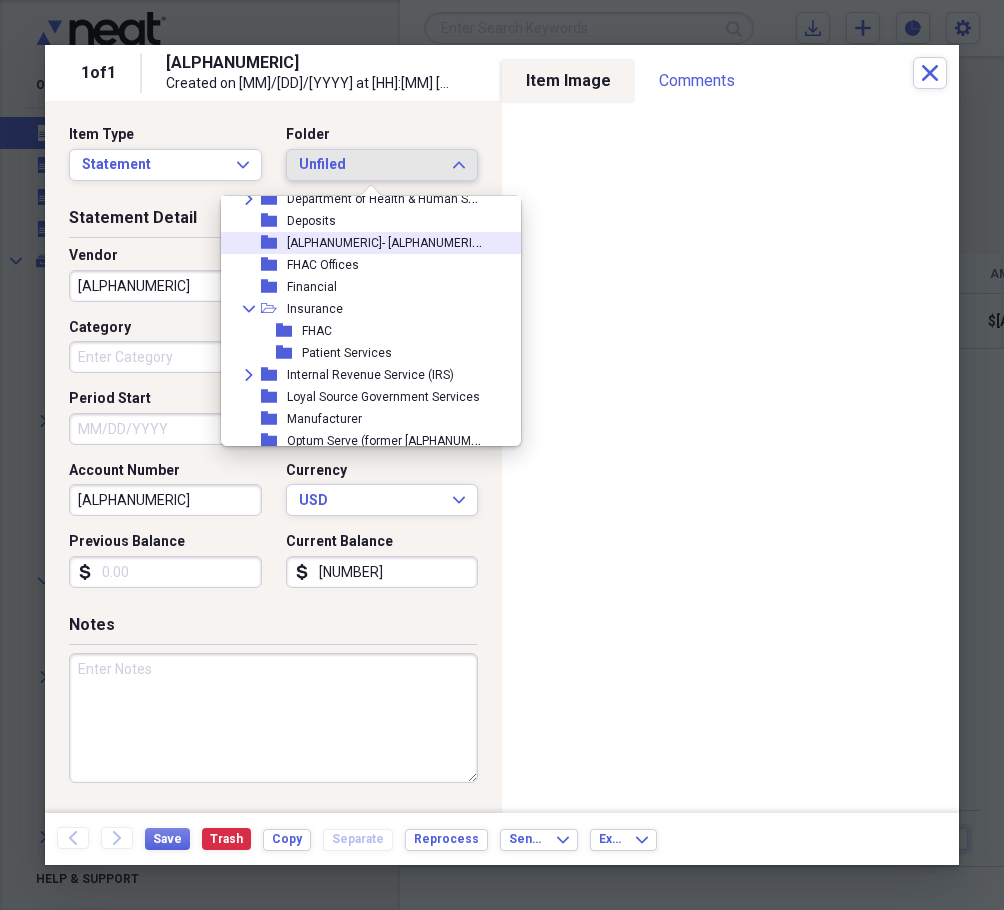 scroll, scrollTop: 200, scrollLeft: 0, axis: vertical 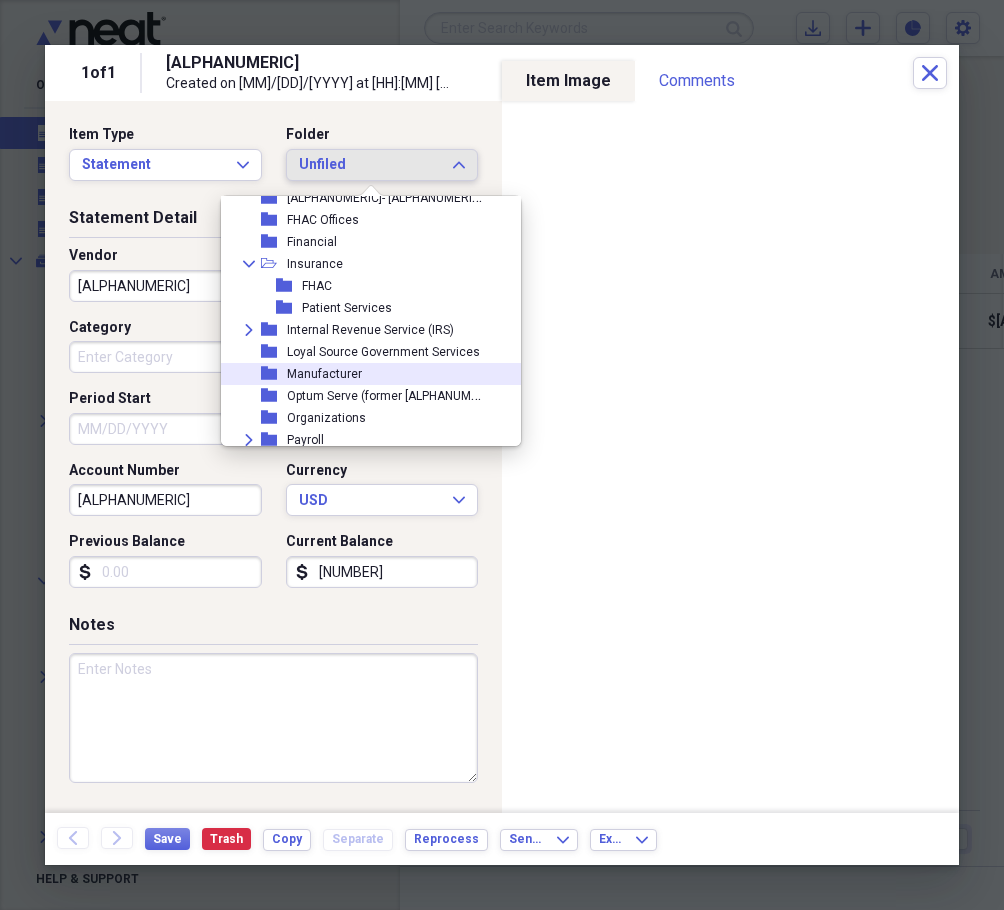 click on "Manufacturer" at bounding box center [324, 374] 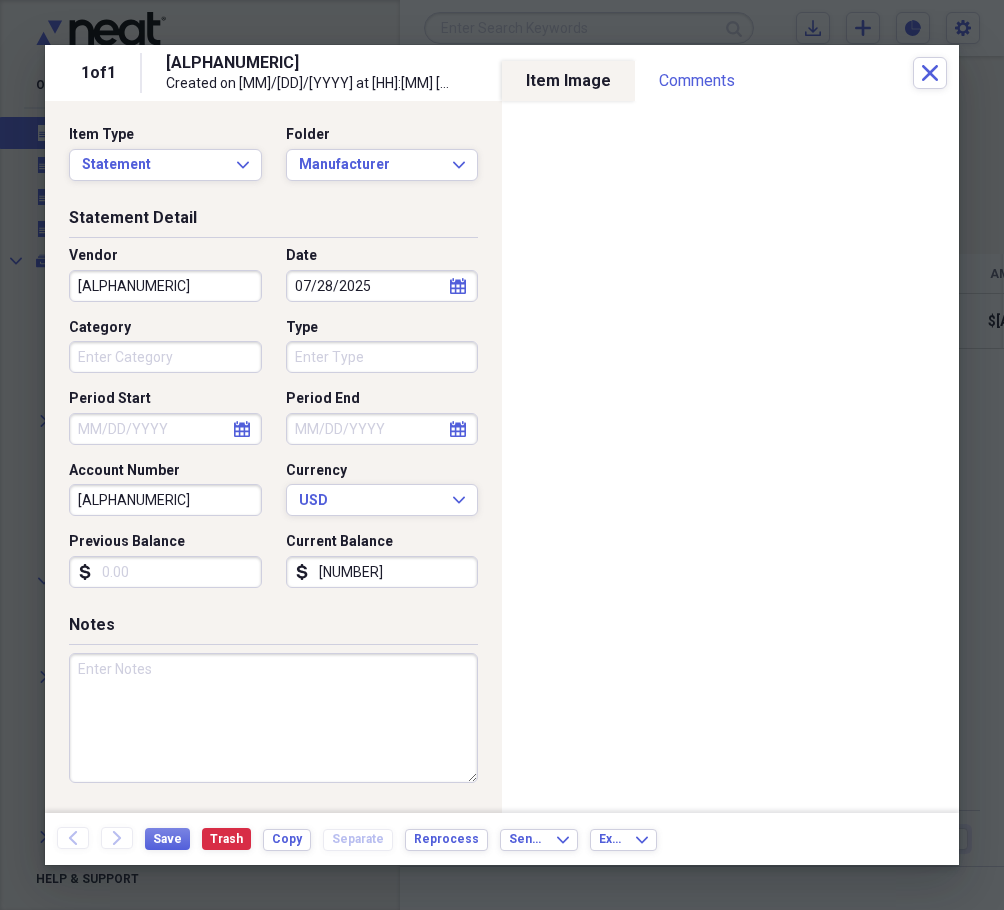 click on "[ALPHANUMERIC]" at bounding box center (165, 286) 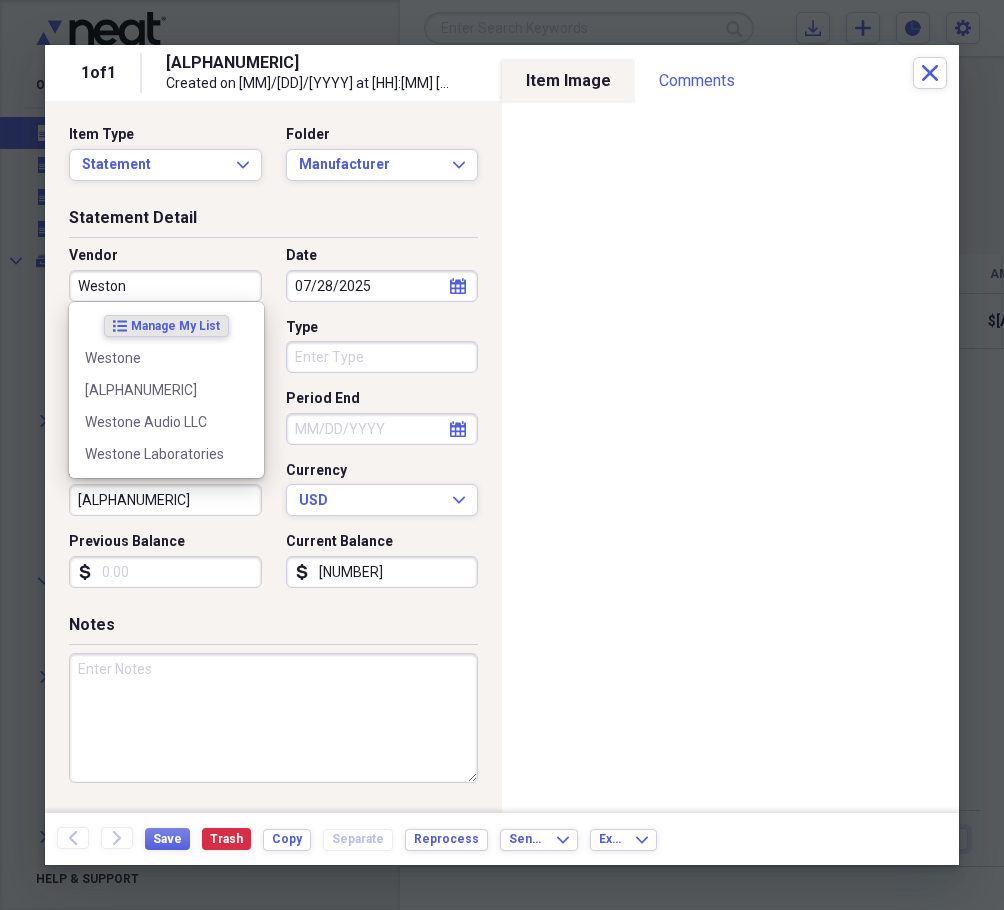type on "Westone" 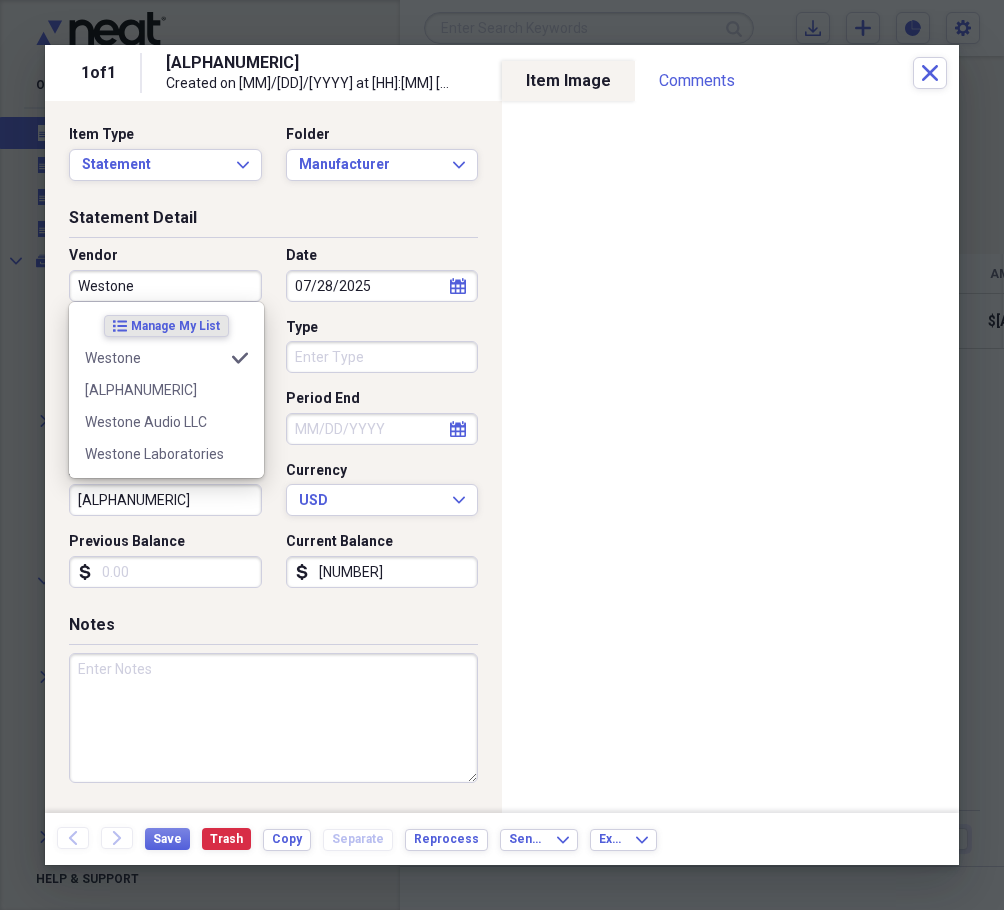 type on "Manufacturer" 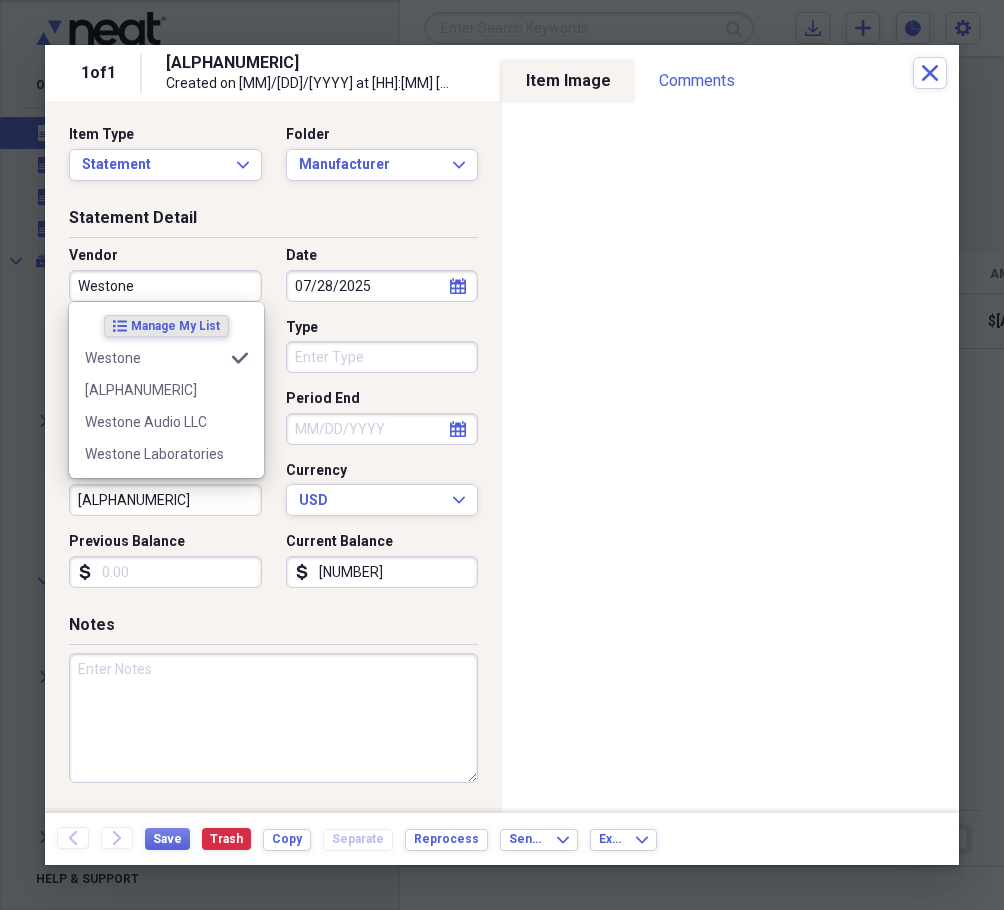 type on "Westone" 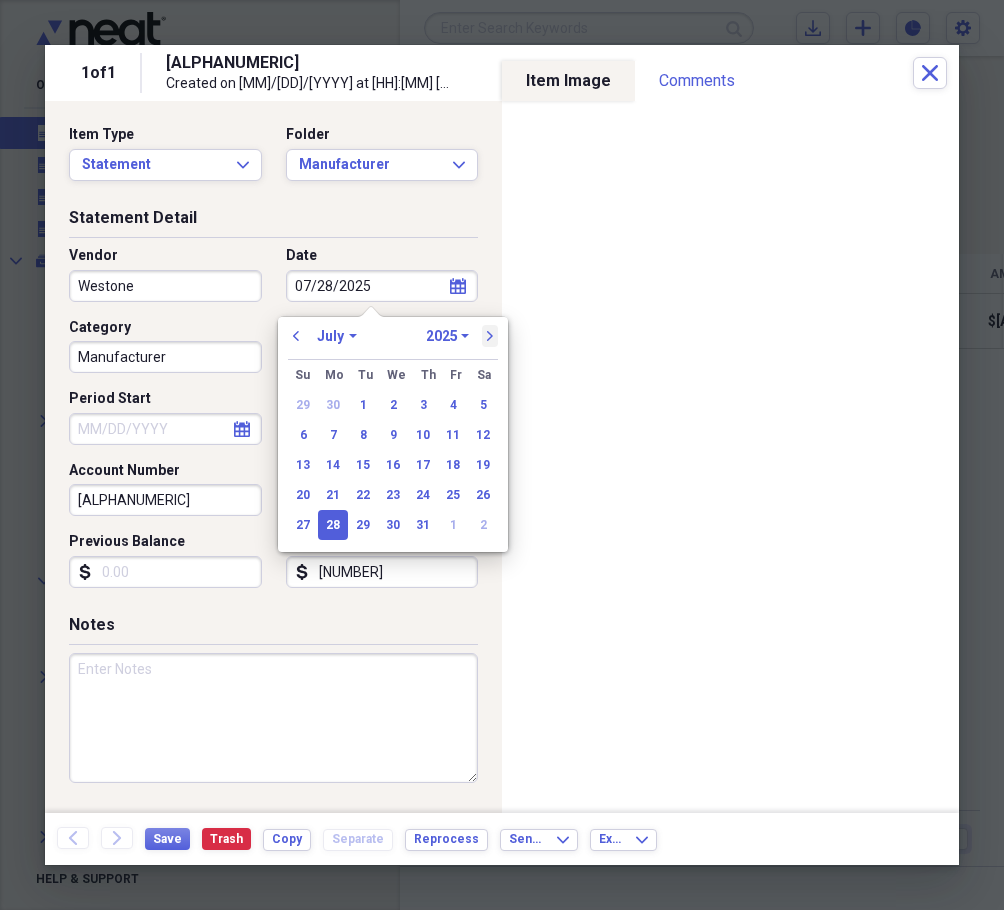 click on "next" at bounding box center [490, 336] 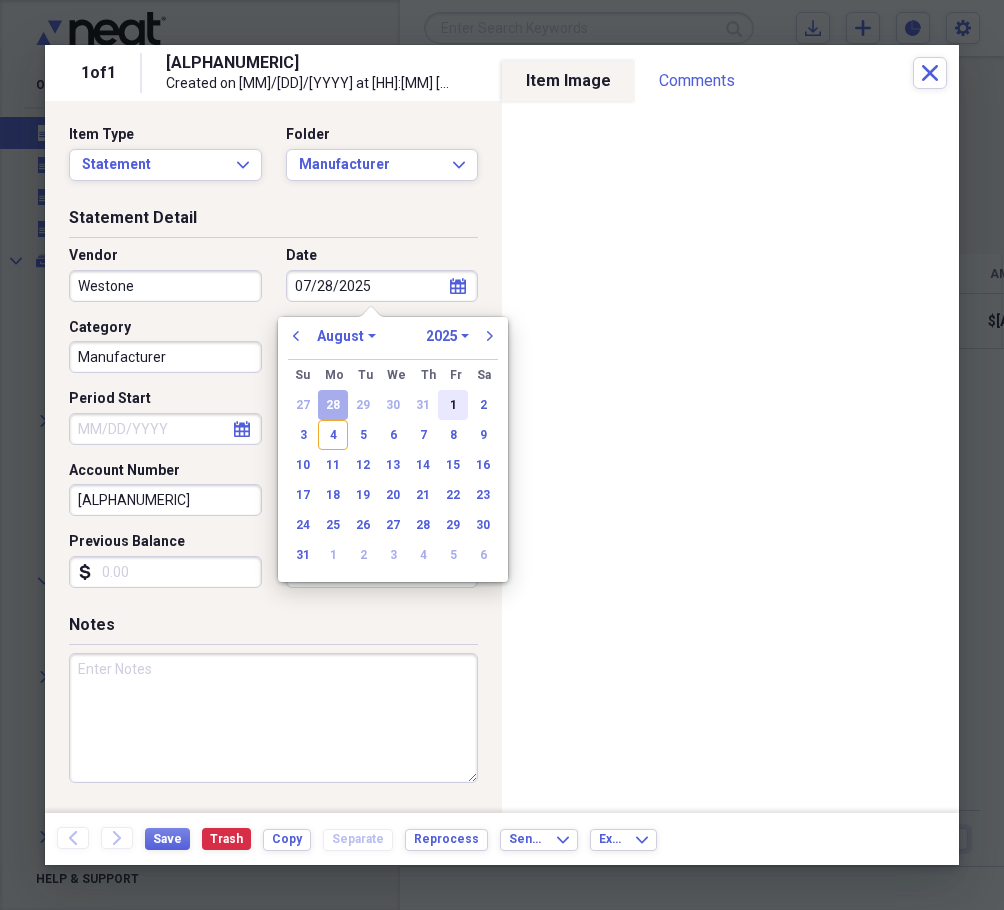 click on "1" at bounding box center [453, 405] 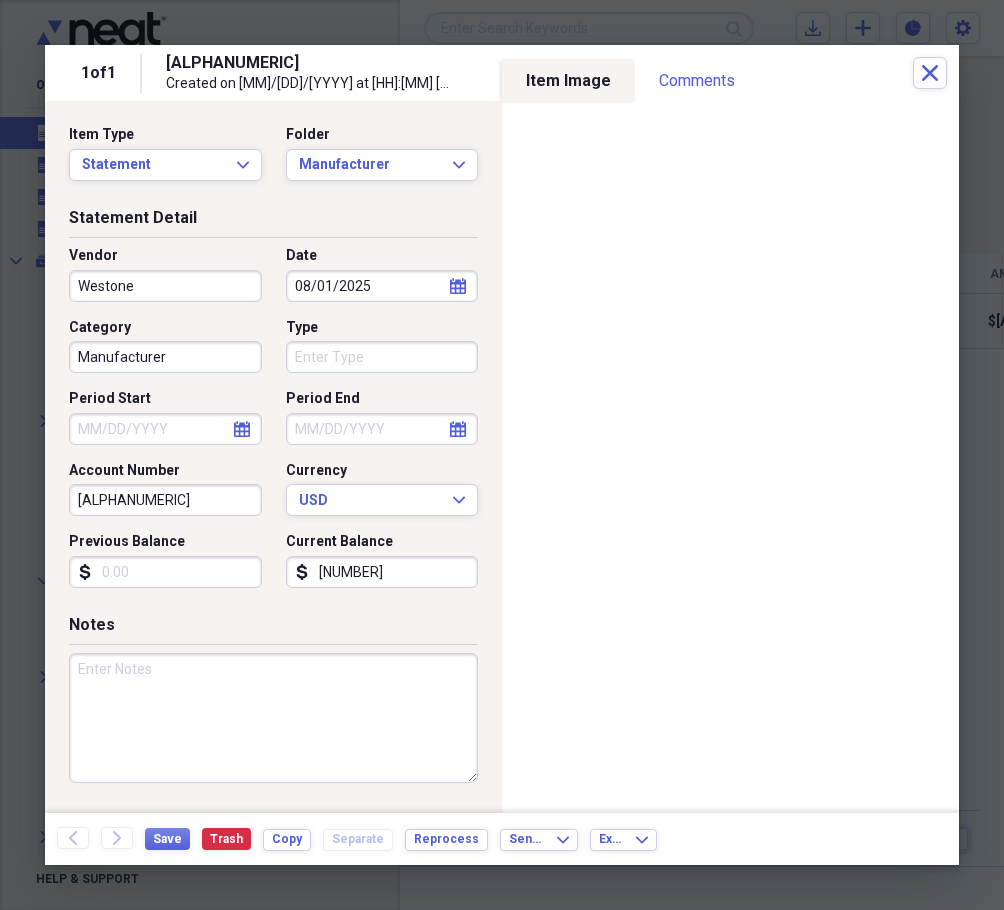 click on "Type" at bounding box center (382, 357) 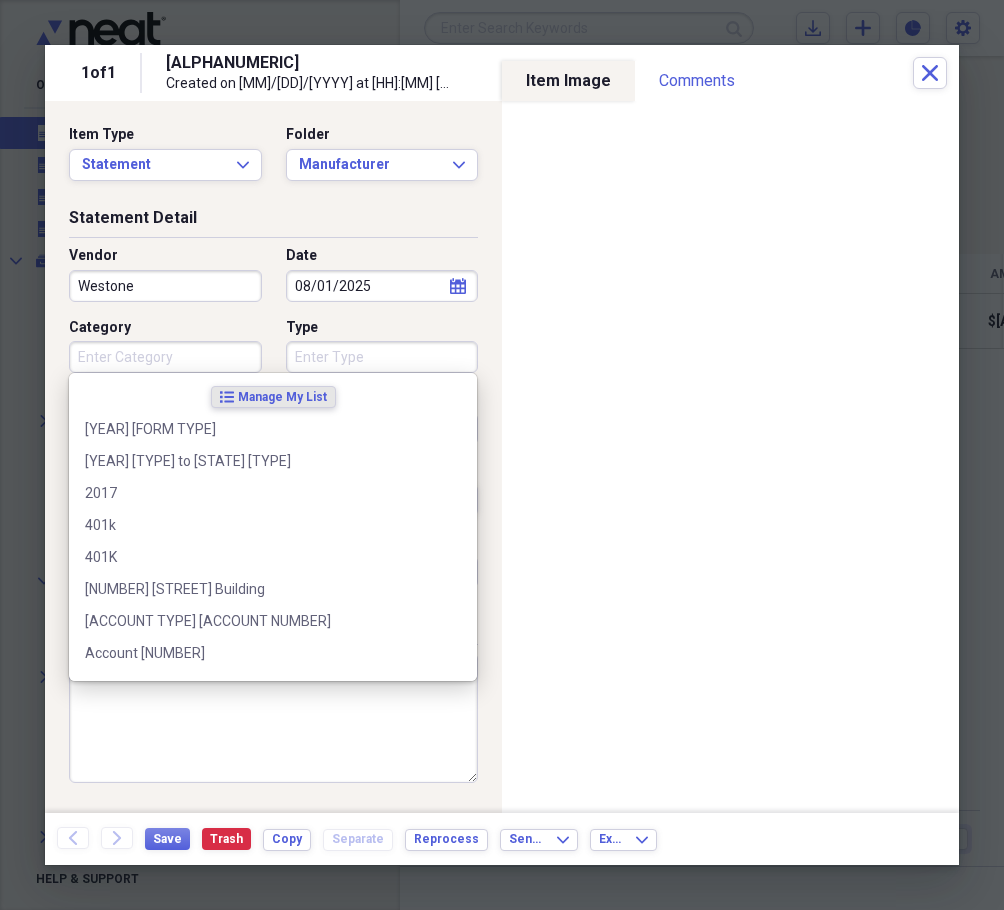 type 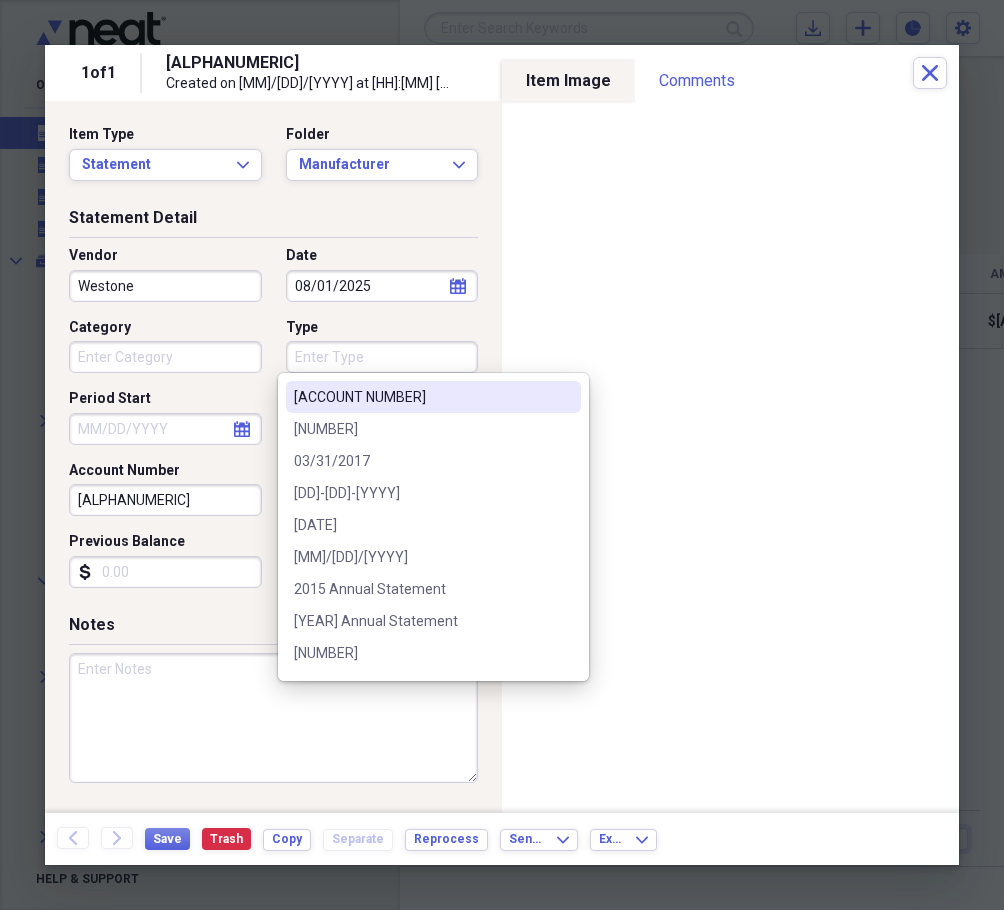 click on "Type" at bounding box center (382, 357) 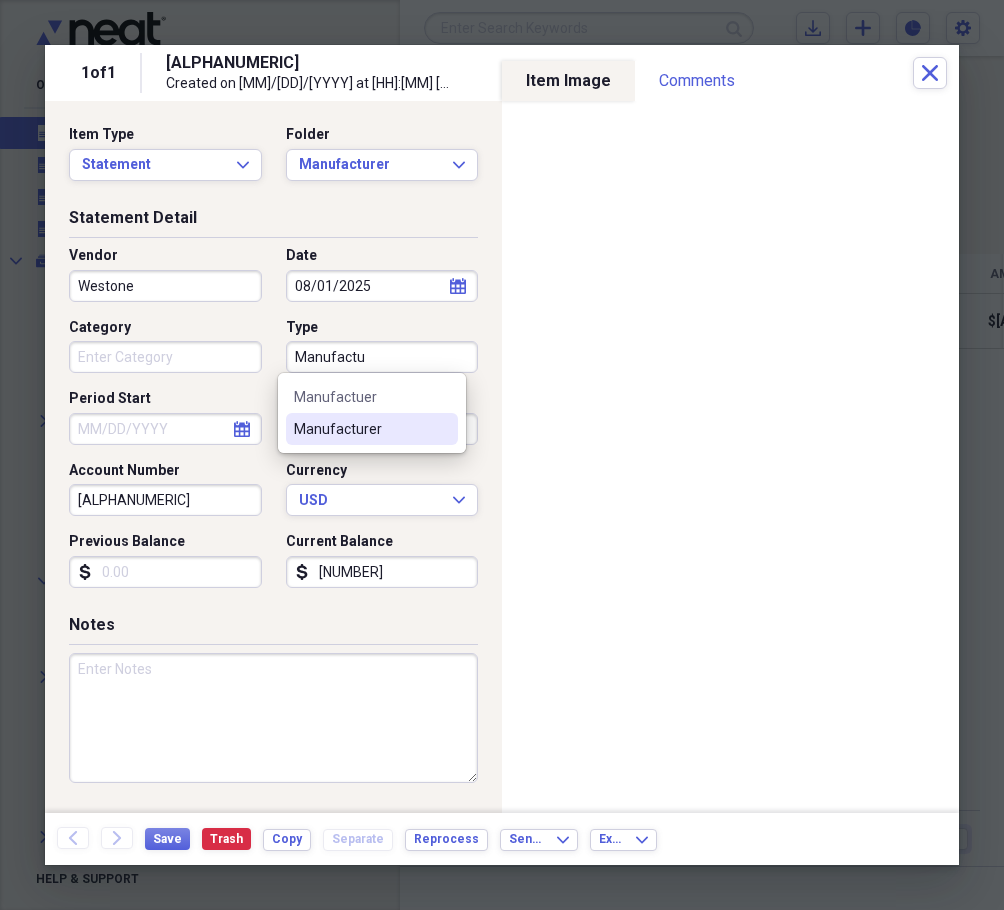 click on "Manufacturer" at bounding box center [372, 429] 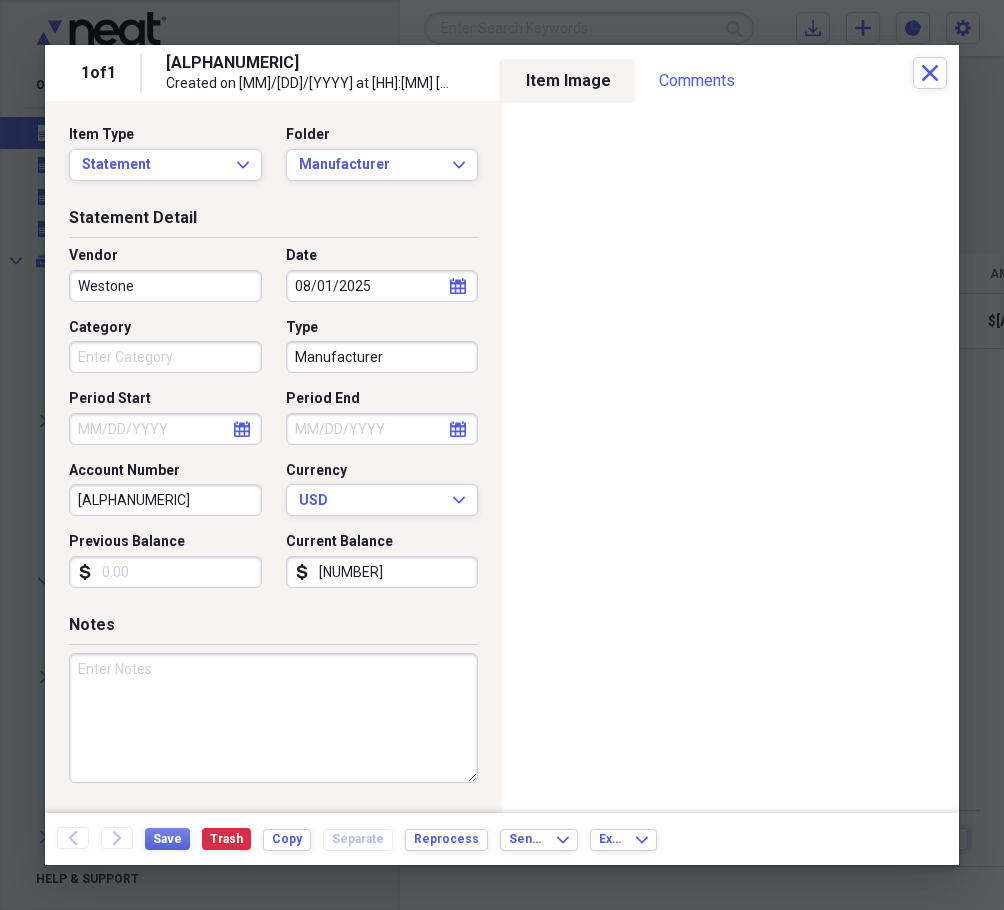 select on "7" 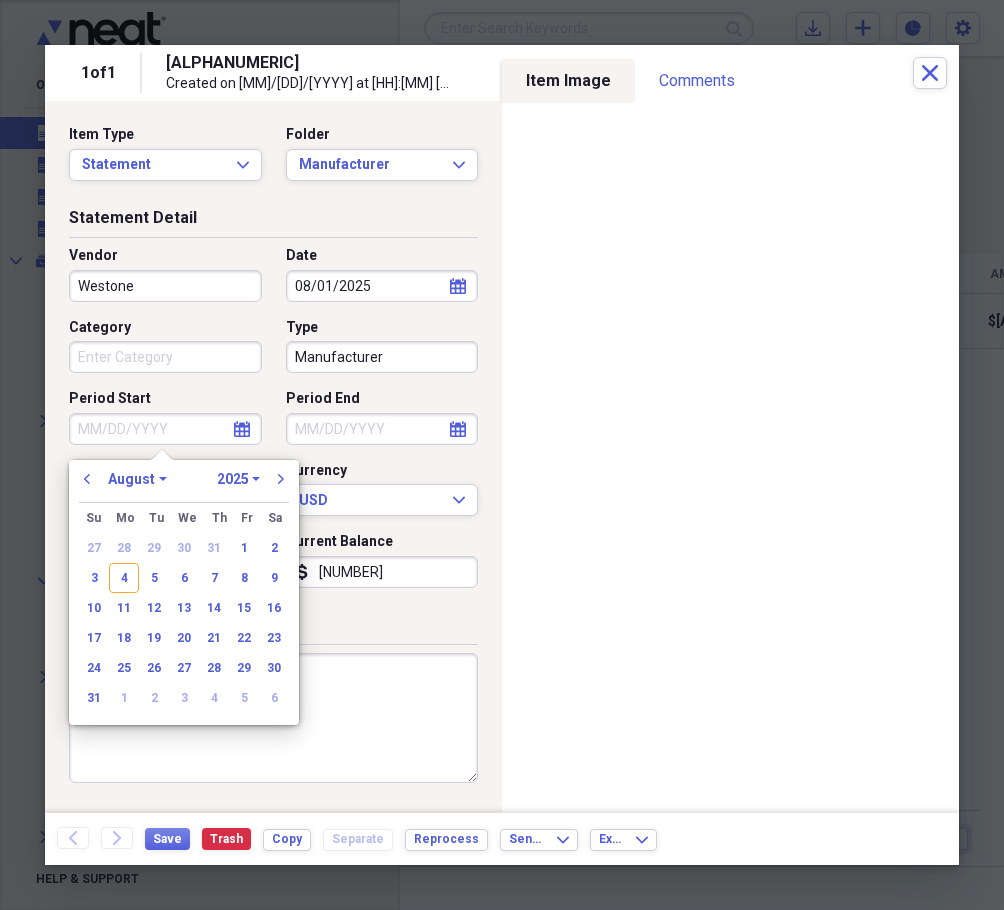 click on "Period Start" at bounding box center [165, 429] 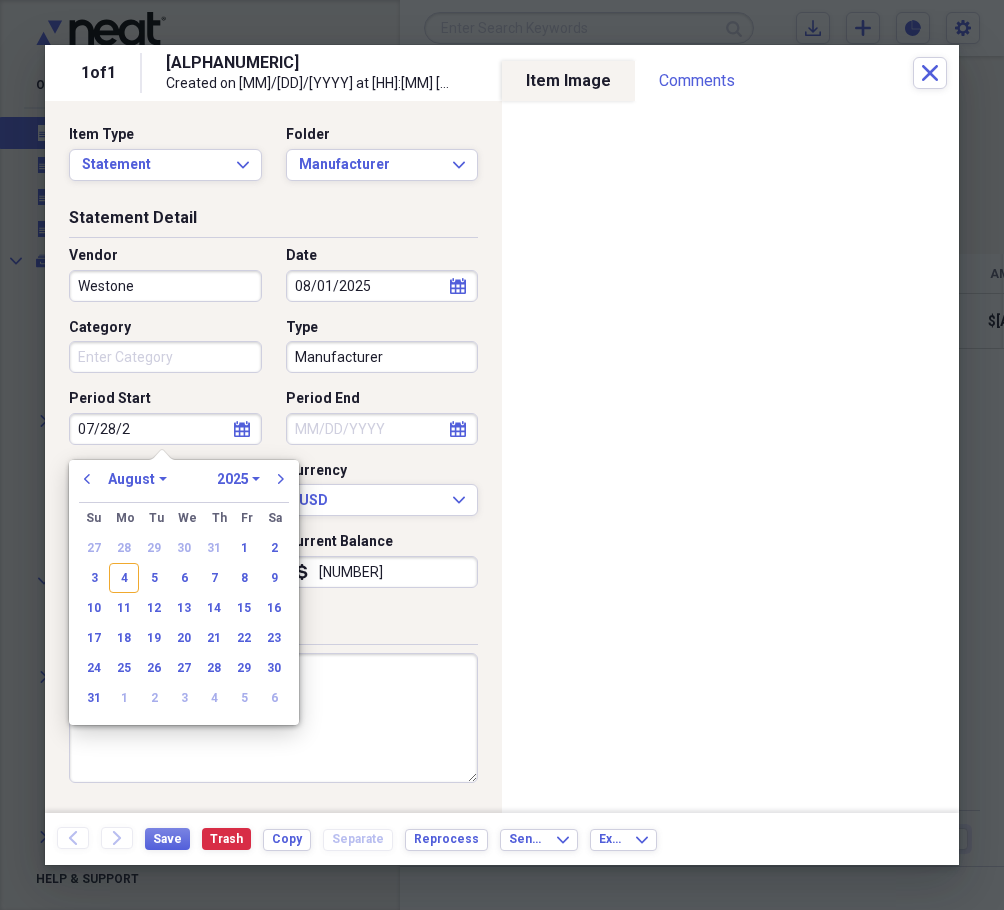 type on "[MM]/[DD]/[YY]" 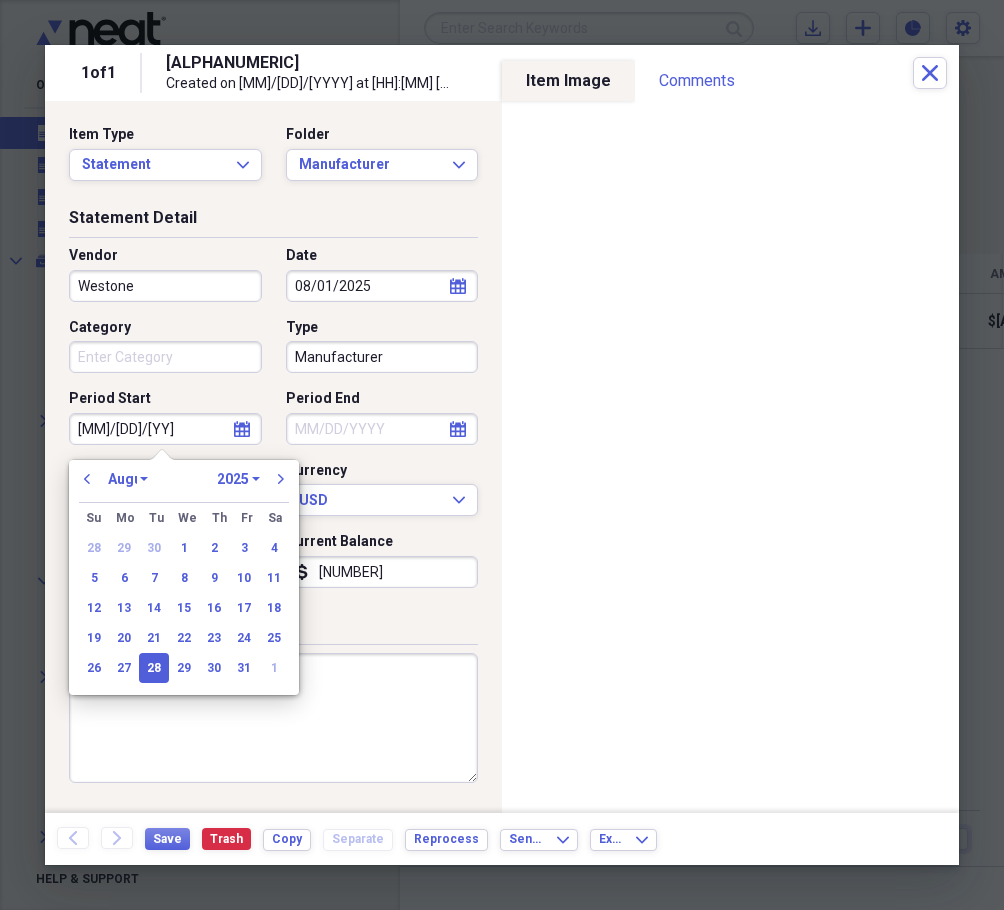 select on "6" 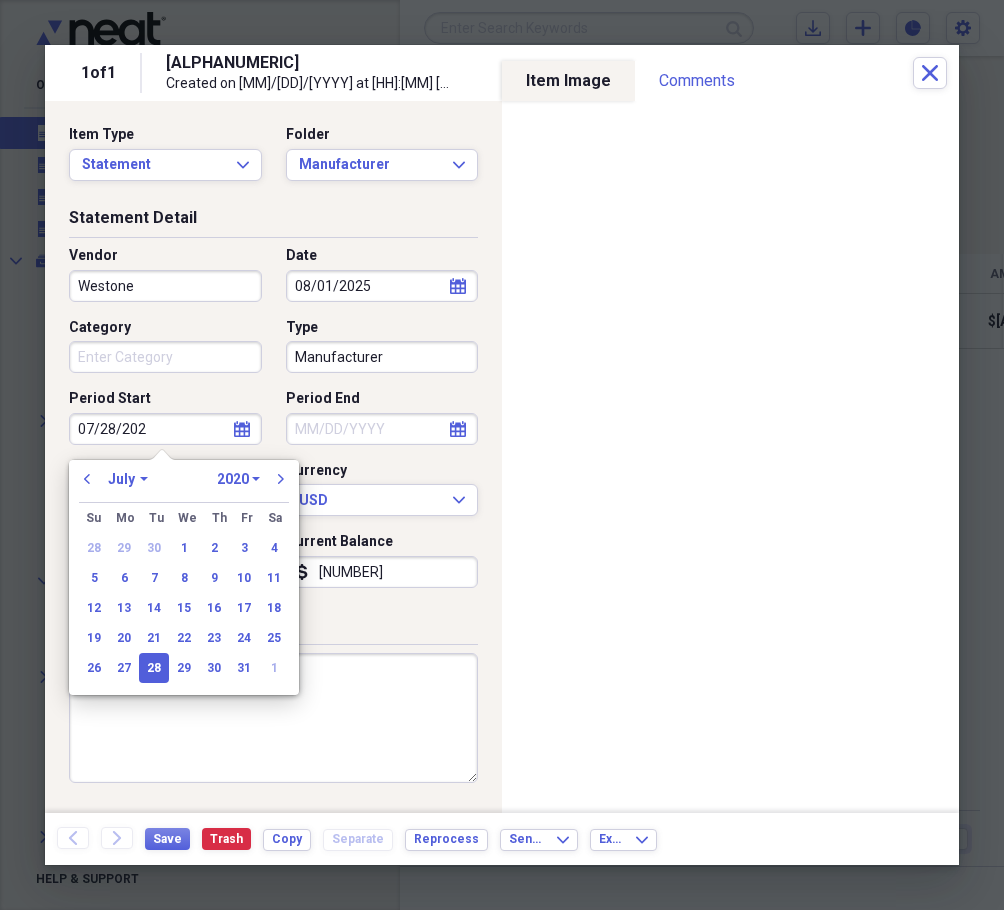 type on "07/28/2025" 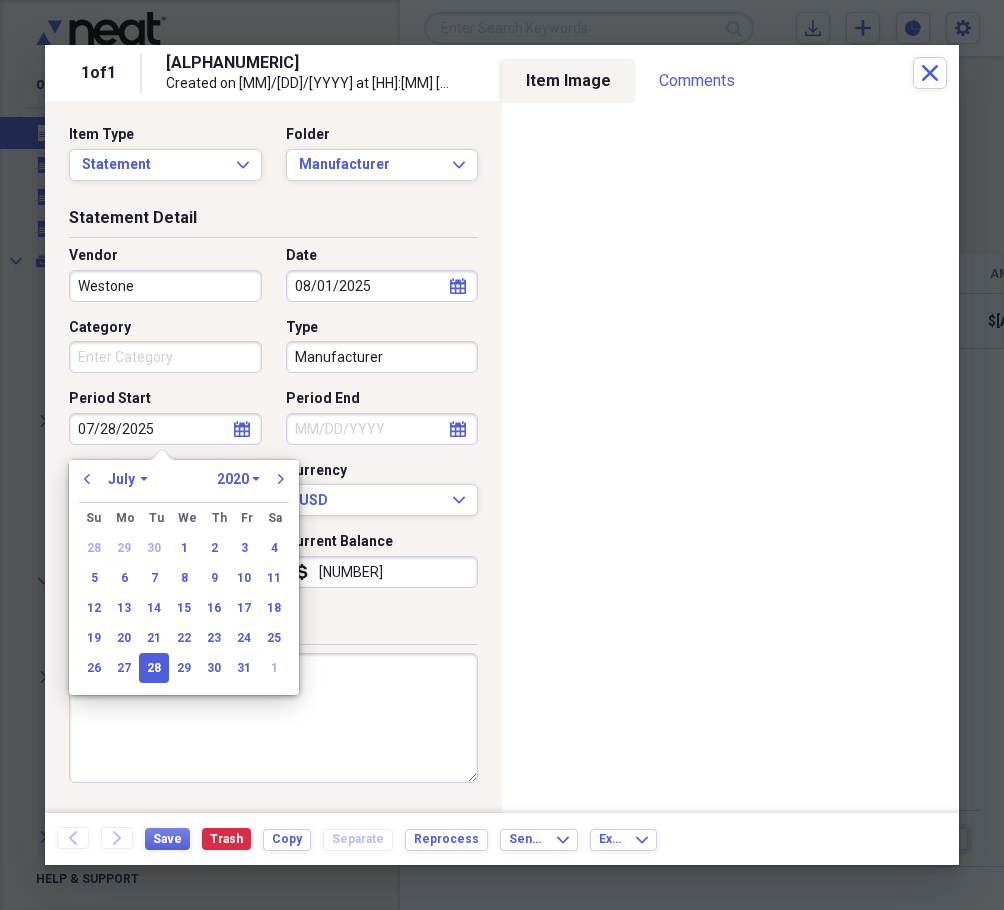 select on "2025" 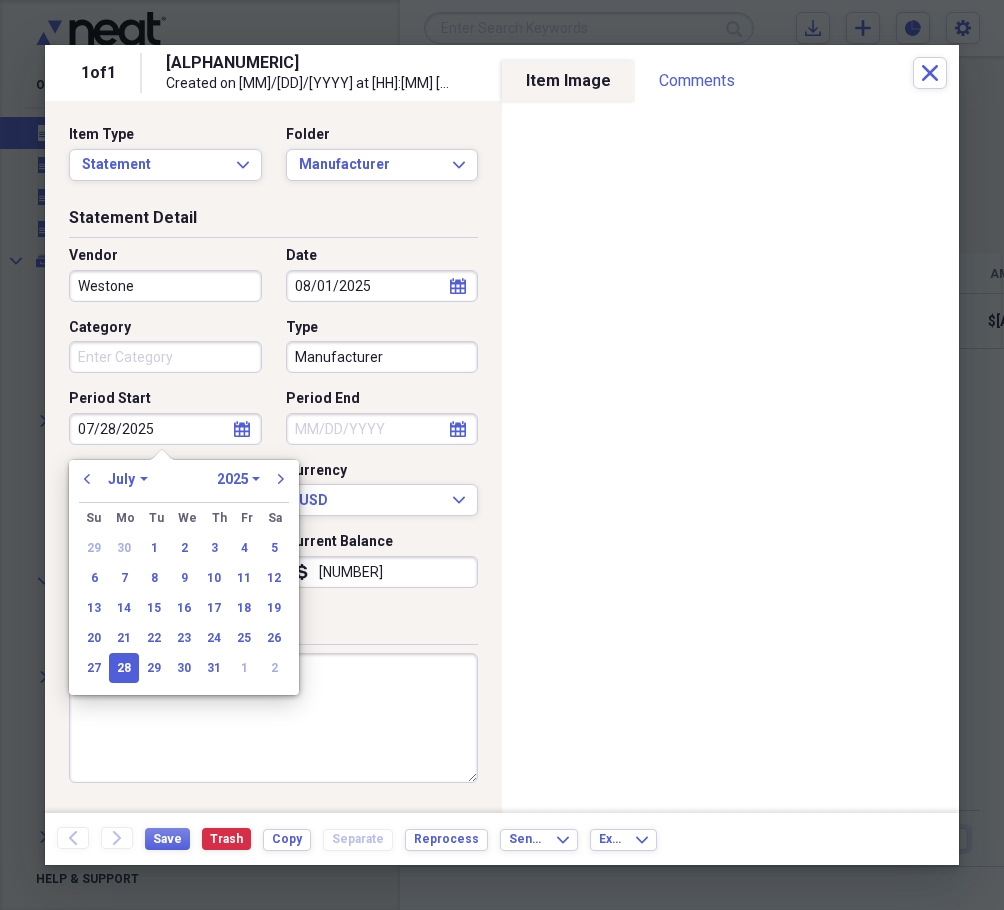 type on "07/28/2025" 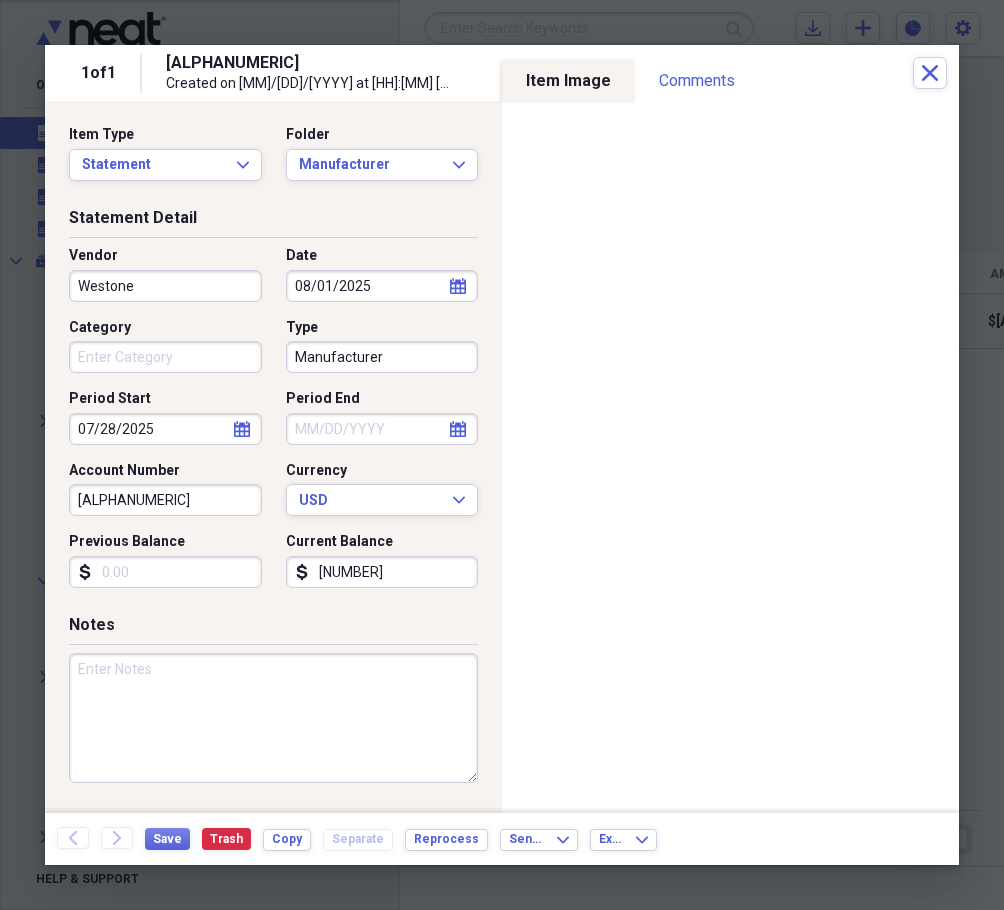 click 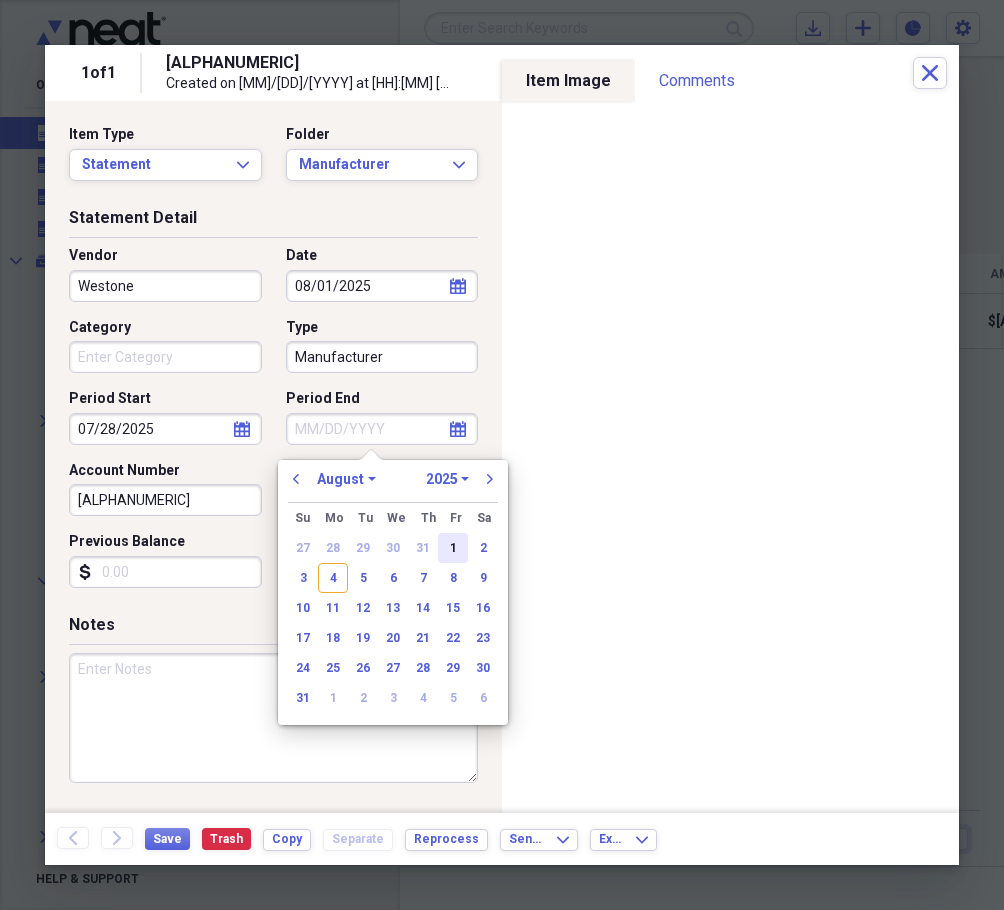 click on "1" at bounding box center (453, 548) 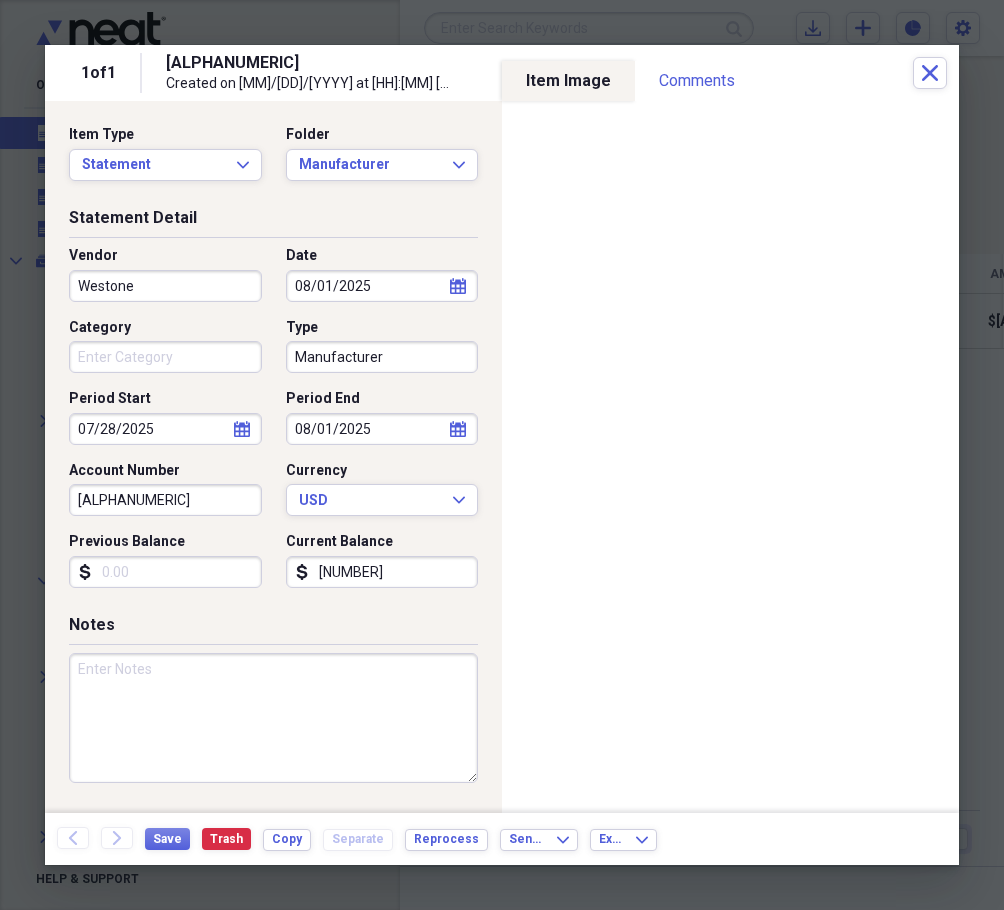 click on "Previous Balance" at bounding box center (165, 572) 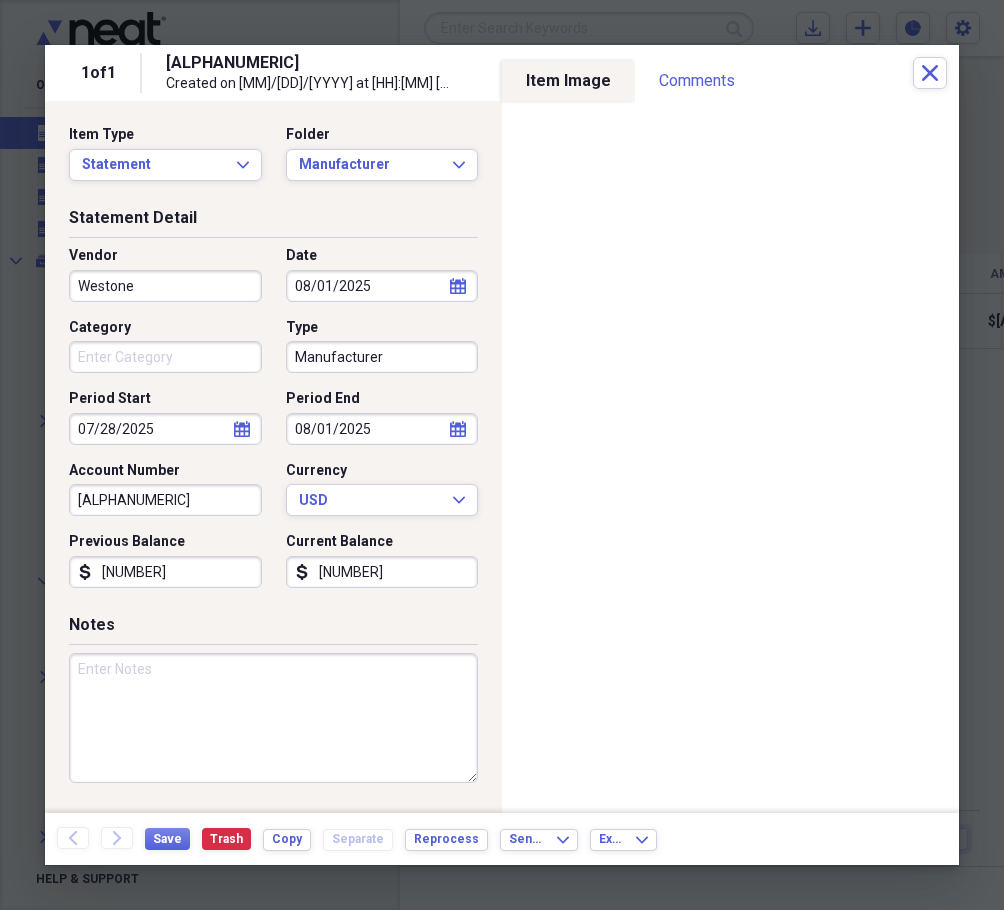 type on "[NUMBER]" 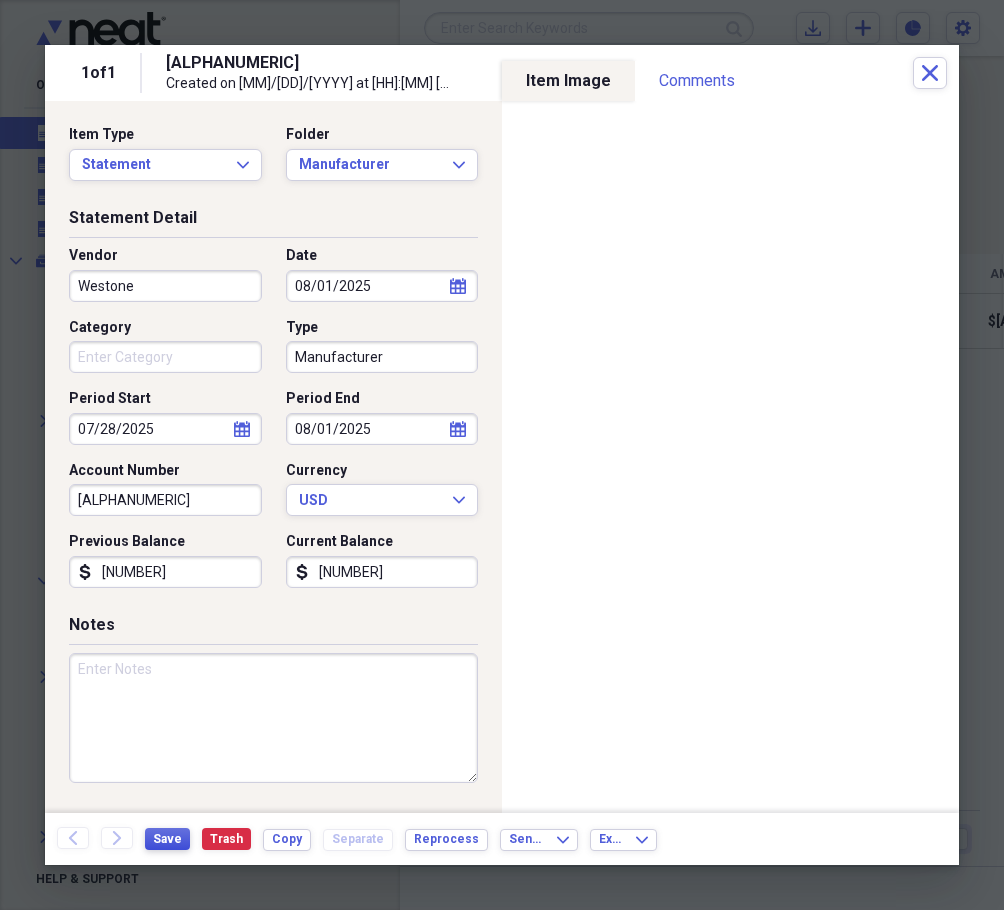 click on "Save" at bounding box center [167, 839] 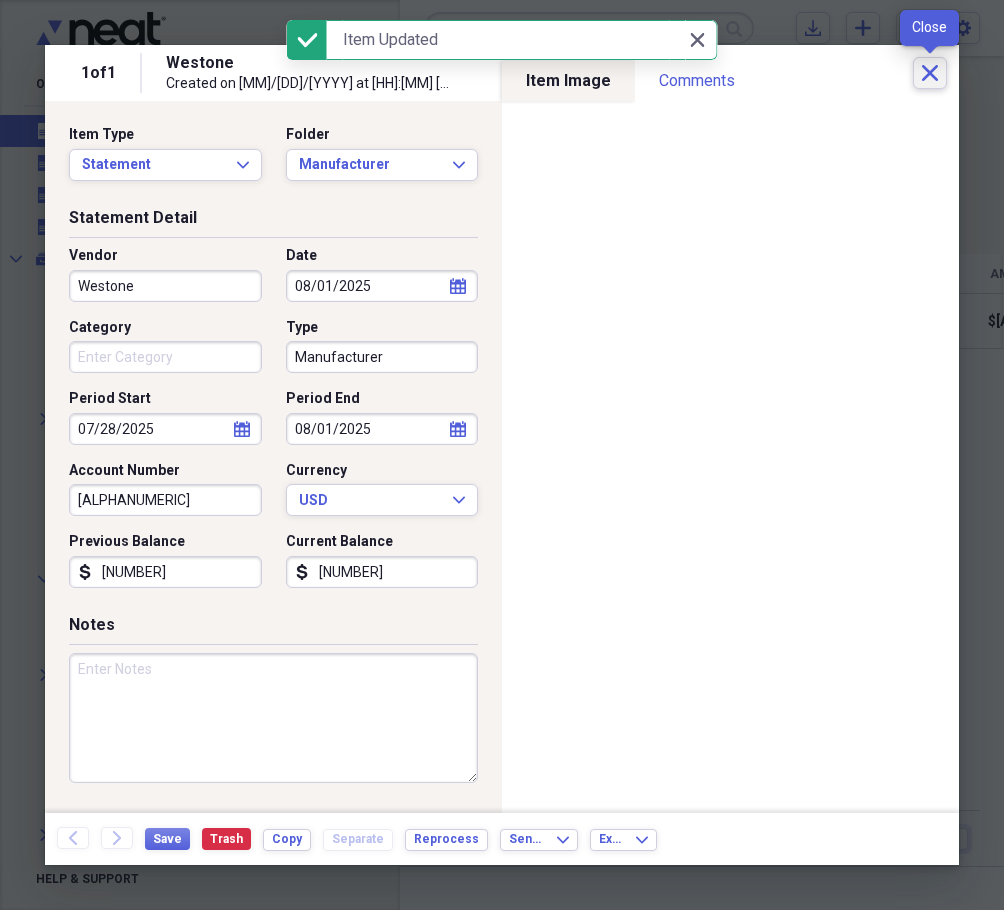 click 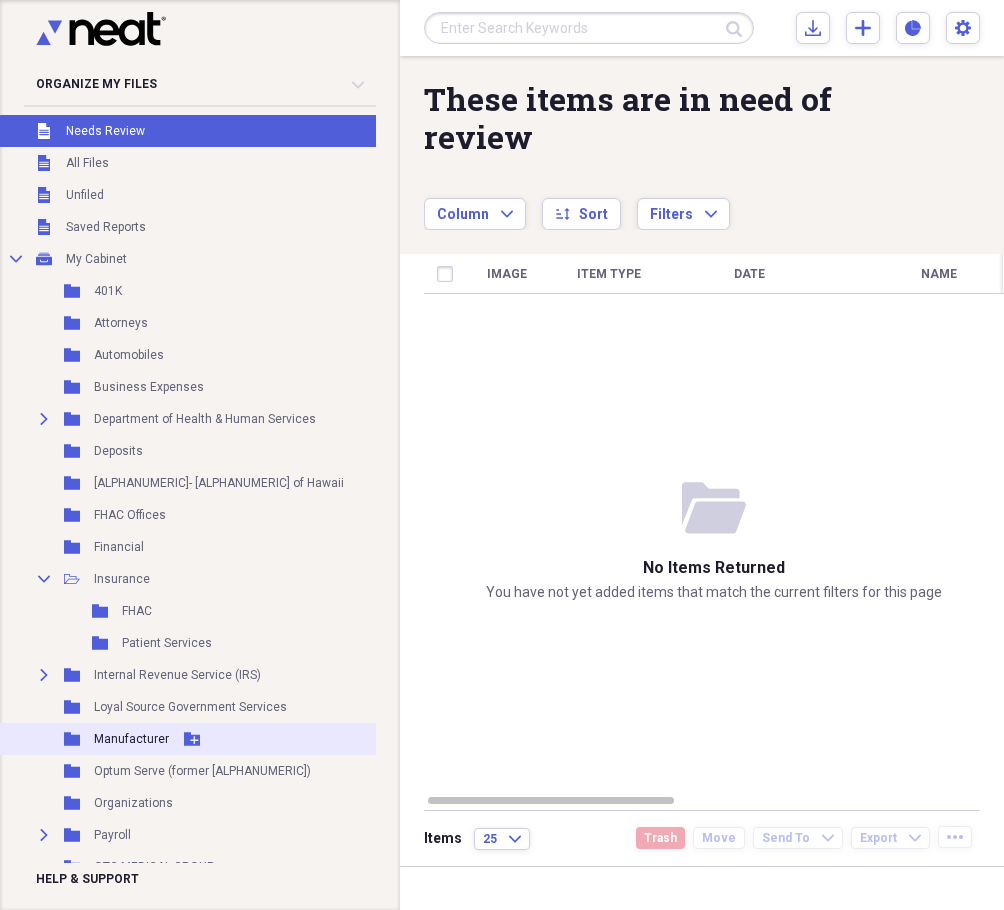 click on "Manufacturer" at bounding box center (131, 739) 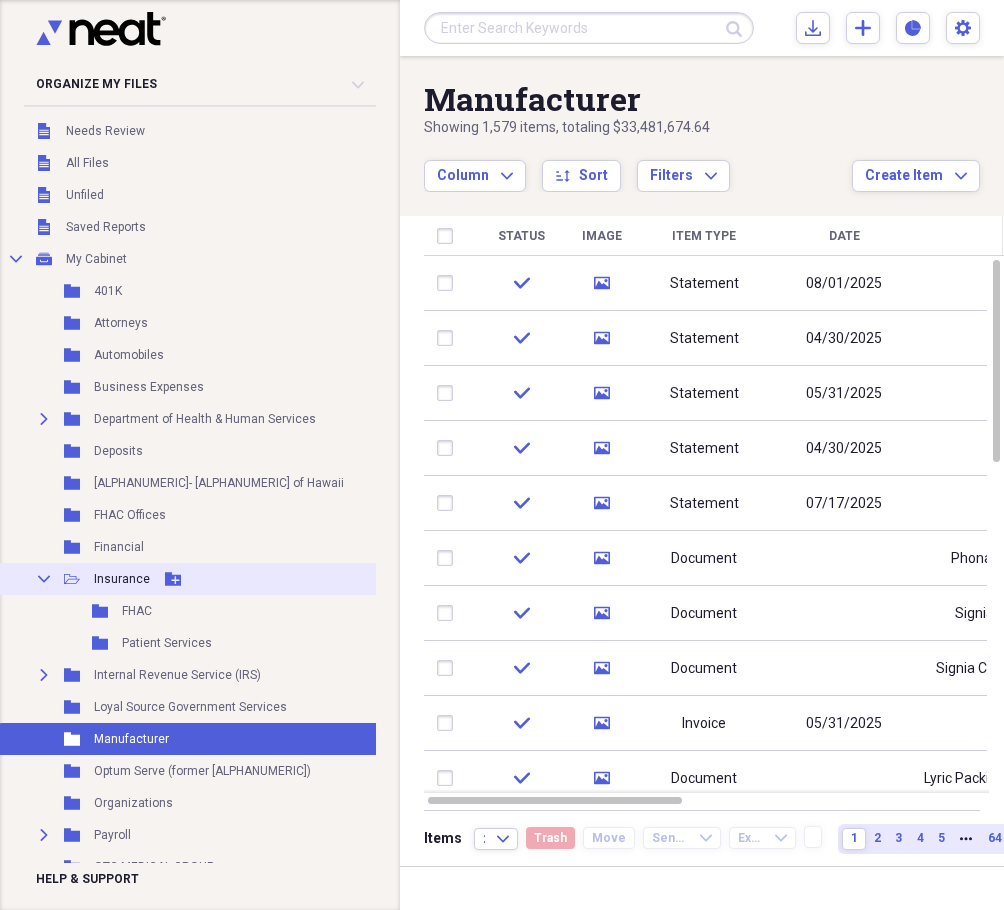 click on "Collapse" 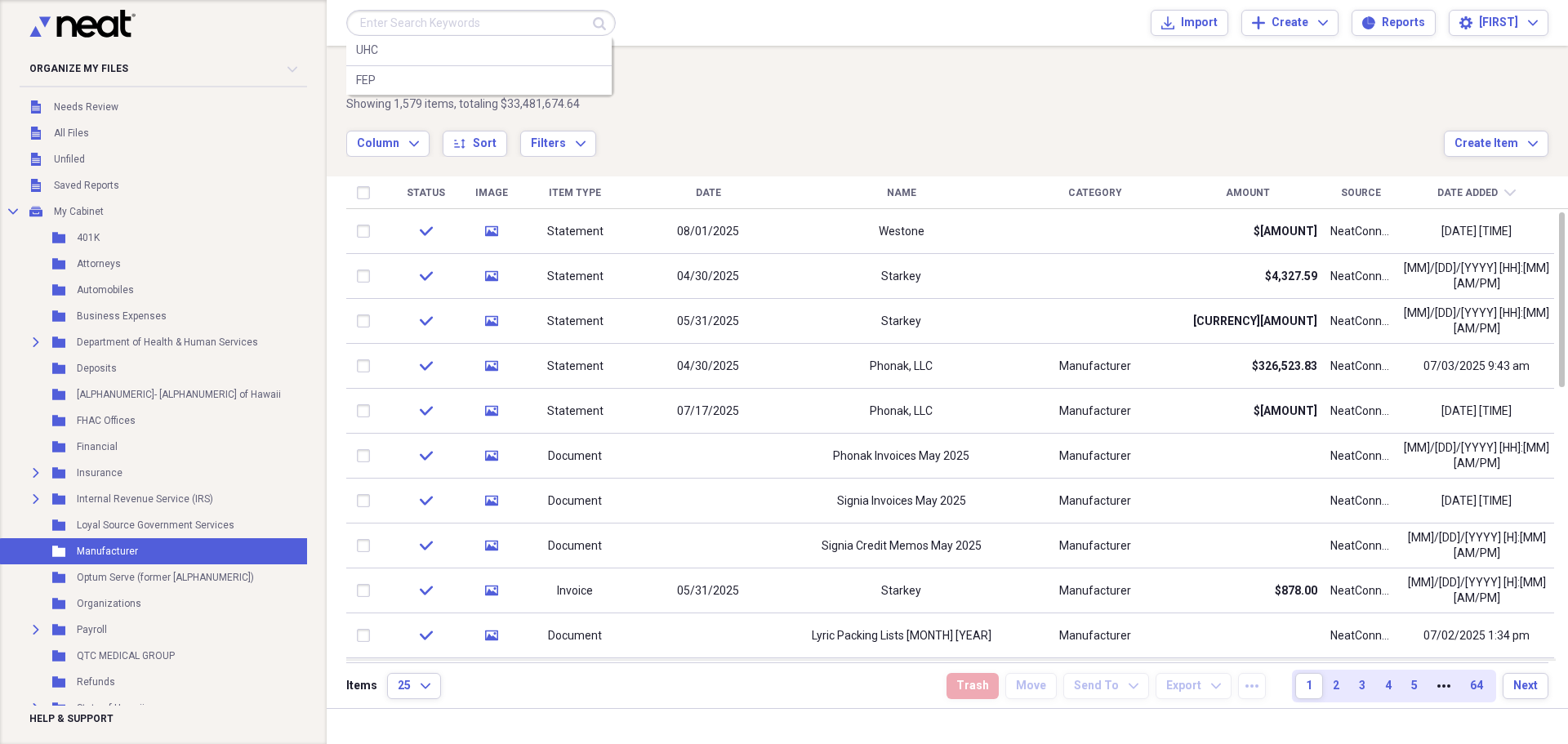 click at bounding box center (481, 23) 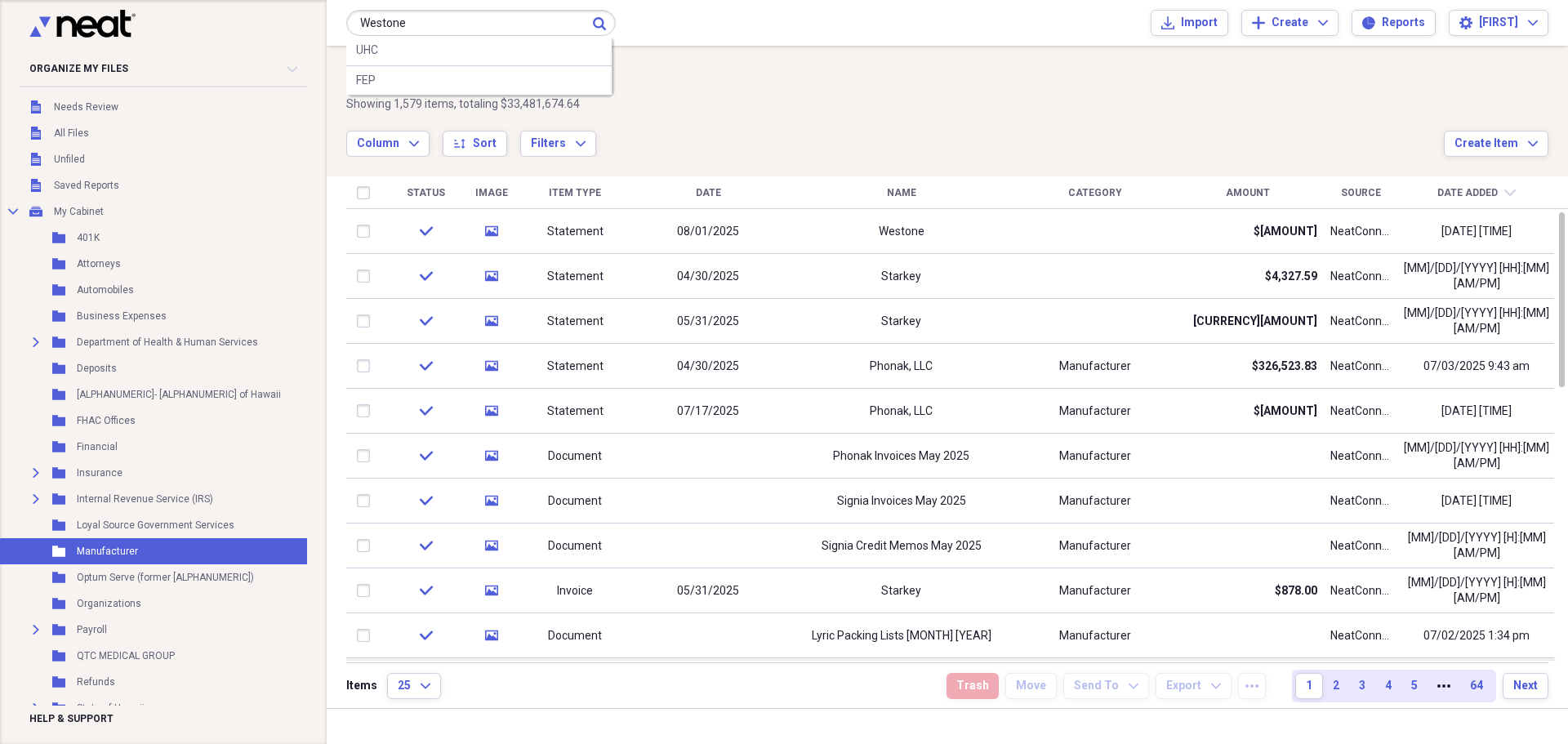 type on "Westone" 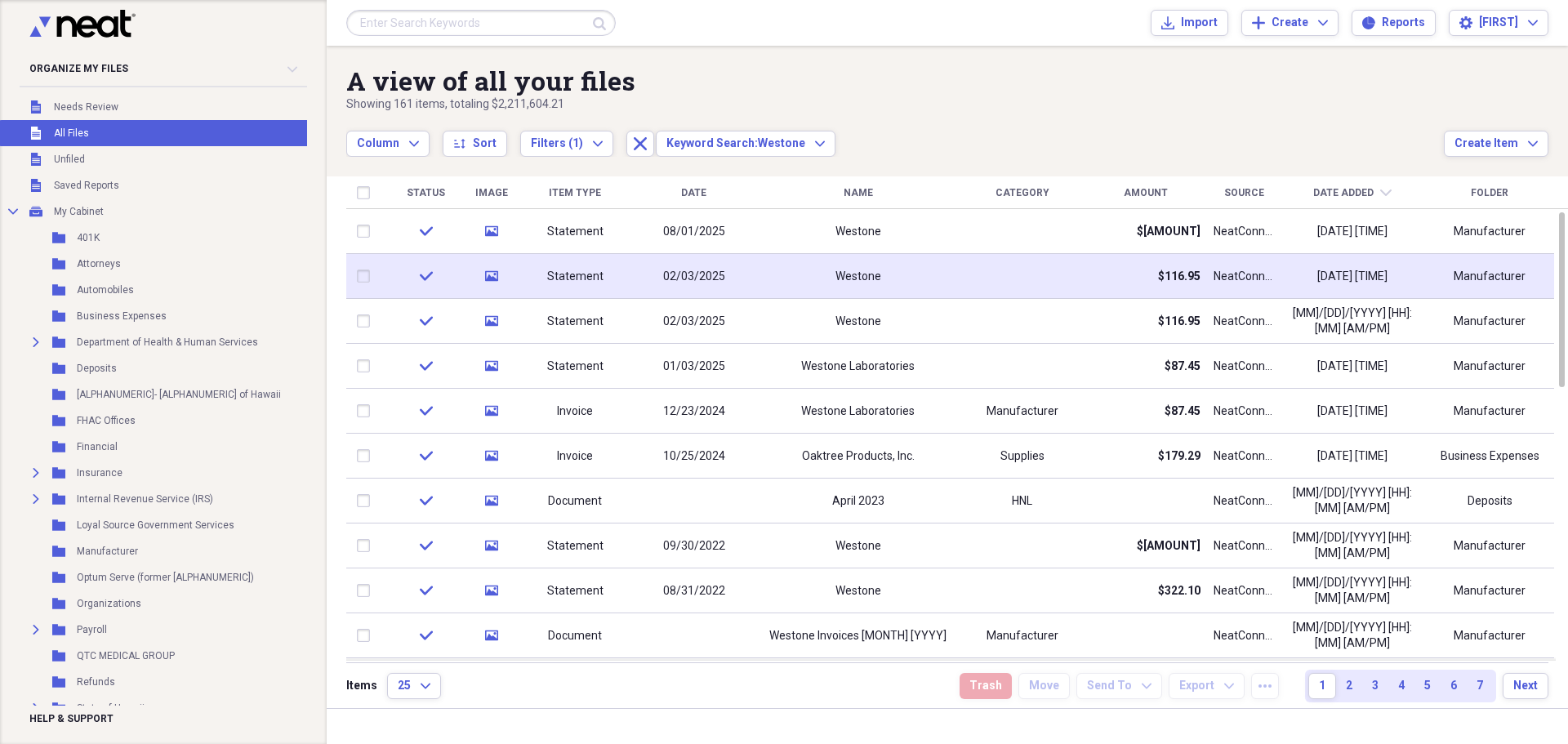 click on "02/03/2025" at bounding box center [693, 276] 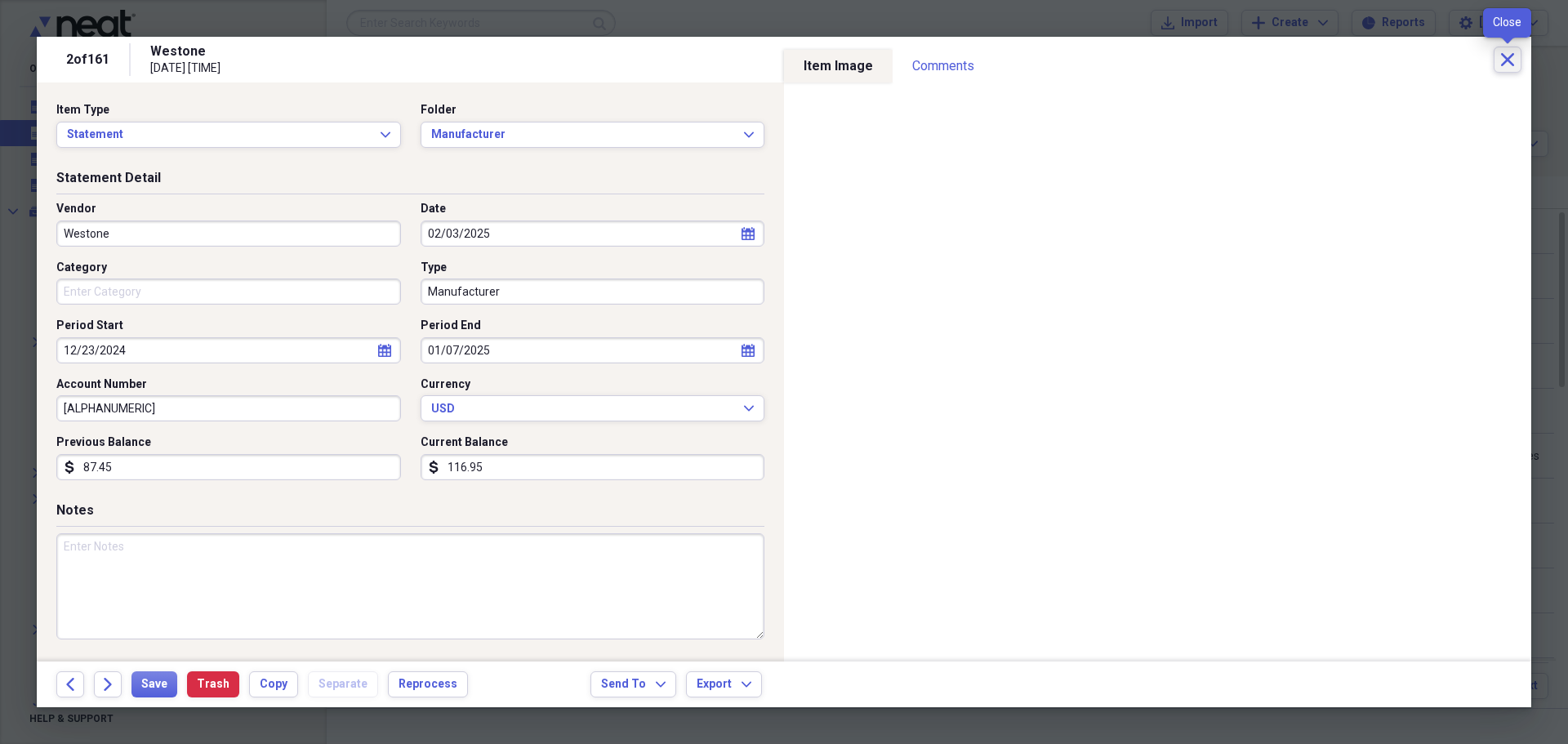 click on "Close" 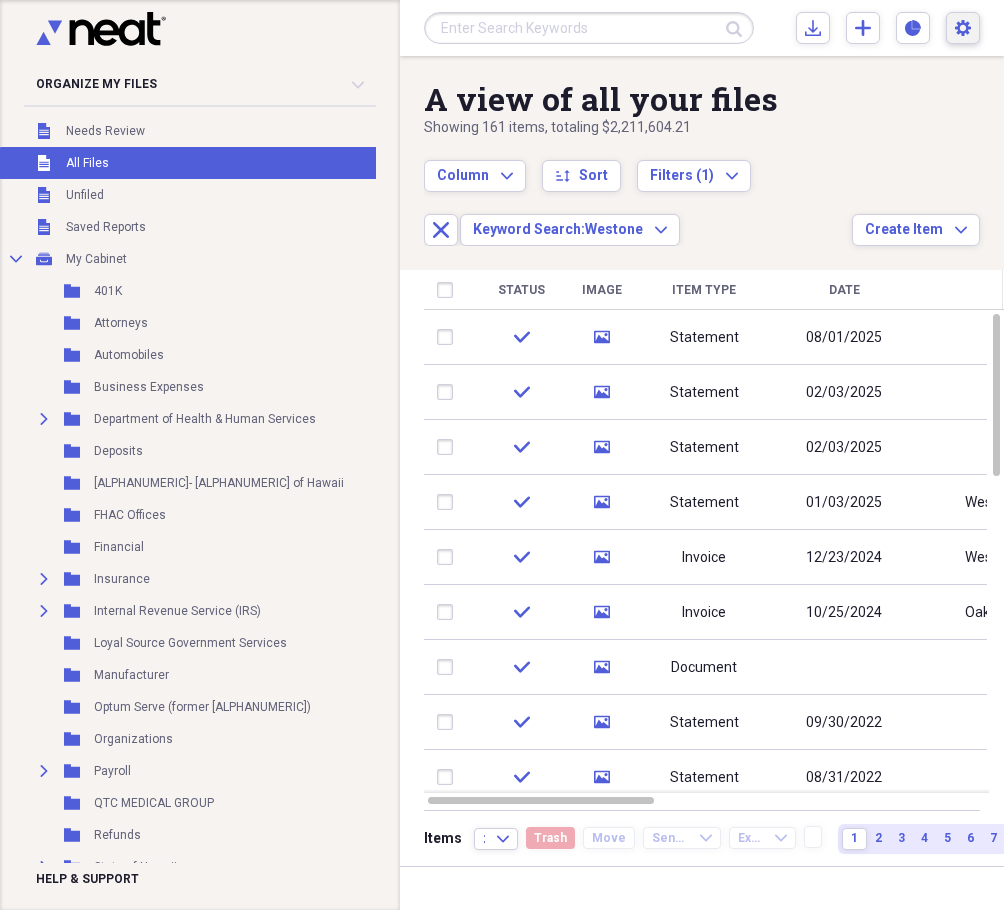 click 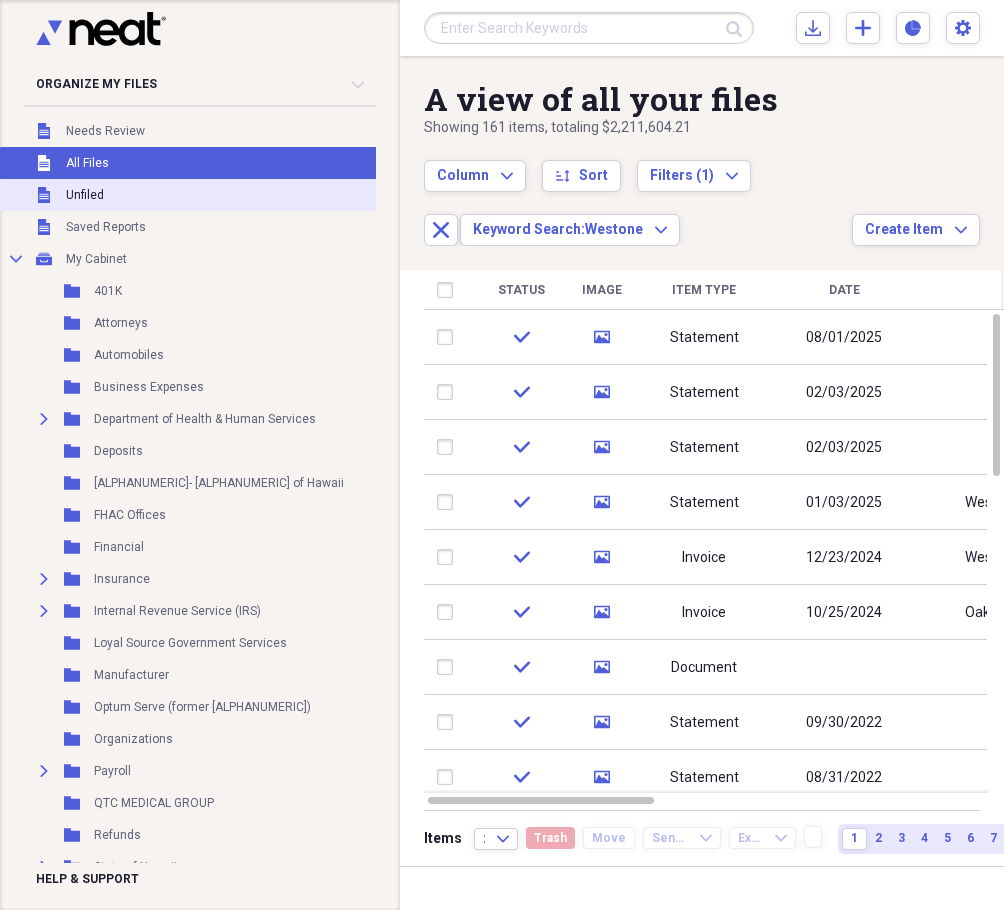 click on "Unfiled Unfiled" at bounding box center (202, 195) 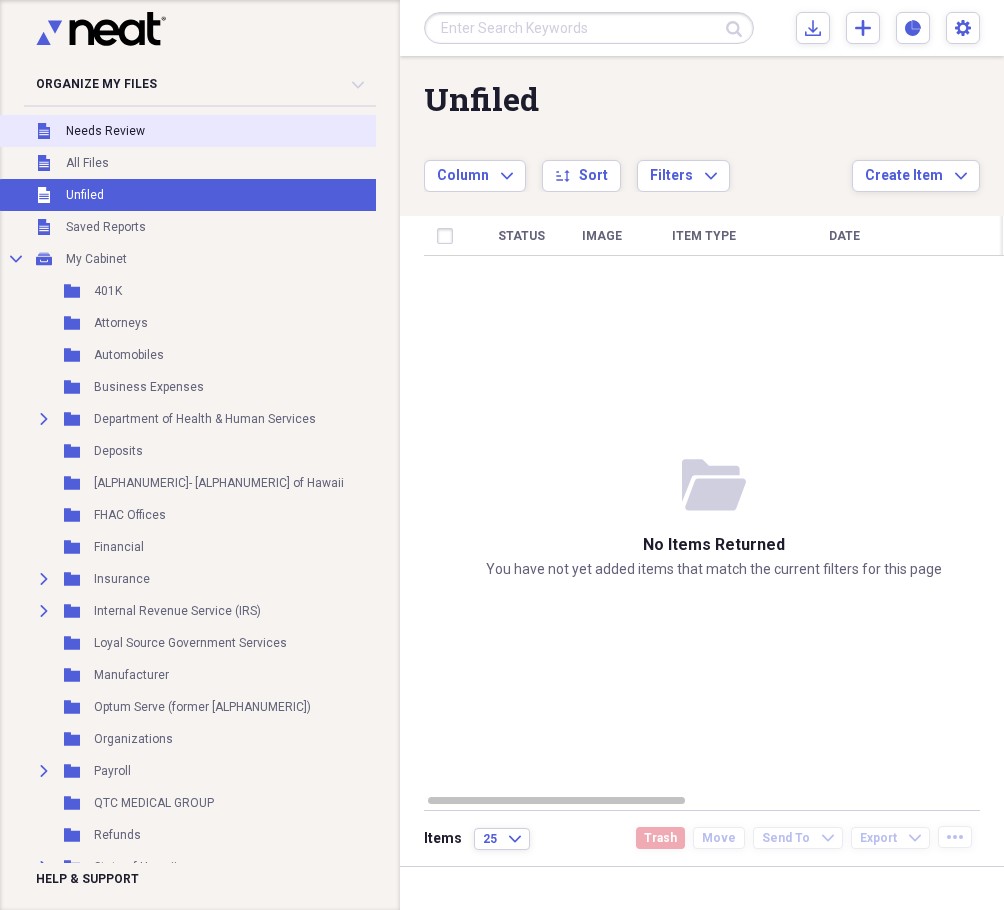 click on "Needs Review" at bounding box center [105, 131] 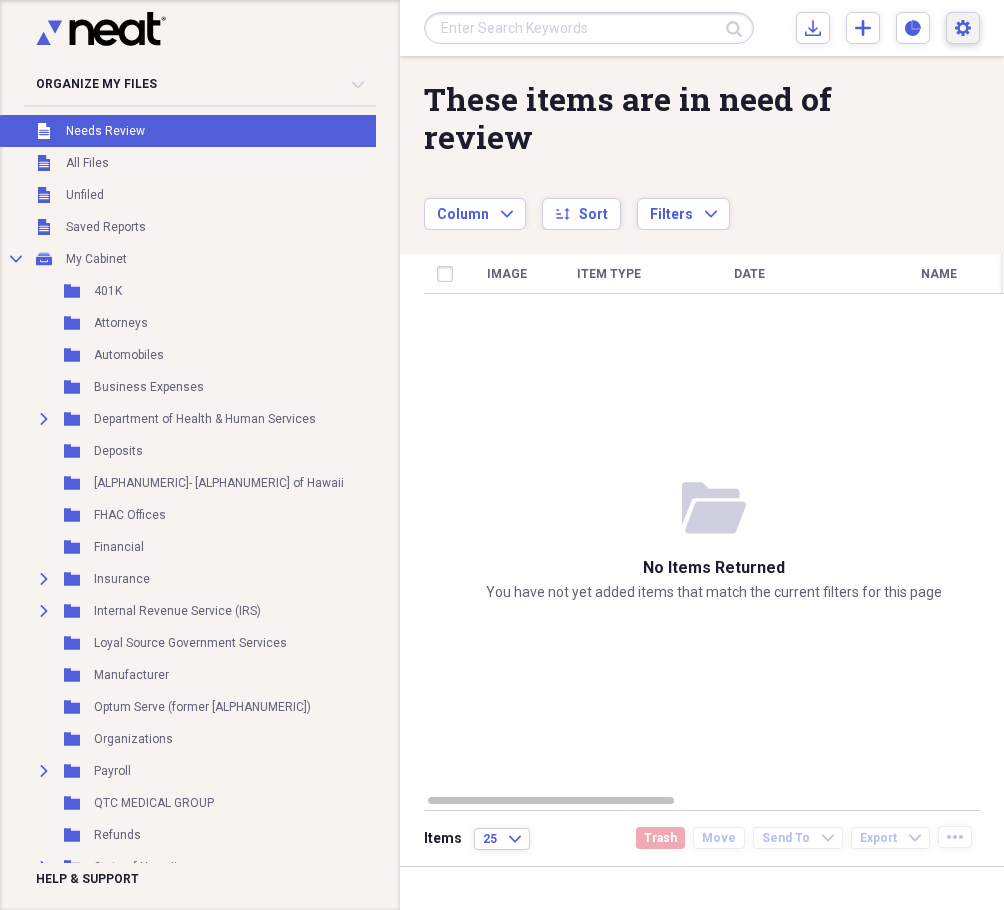click on "Settings" 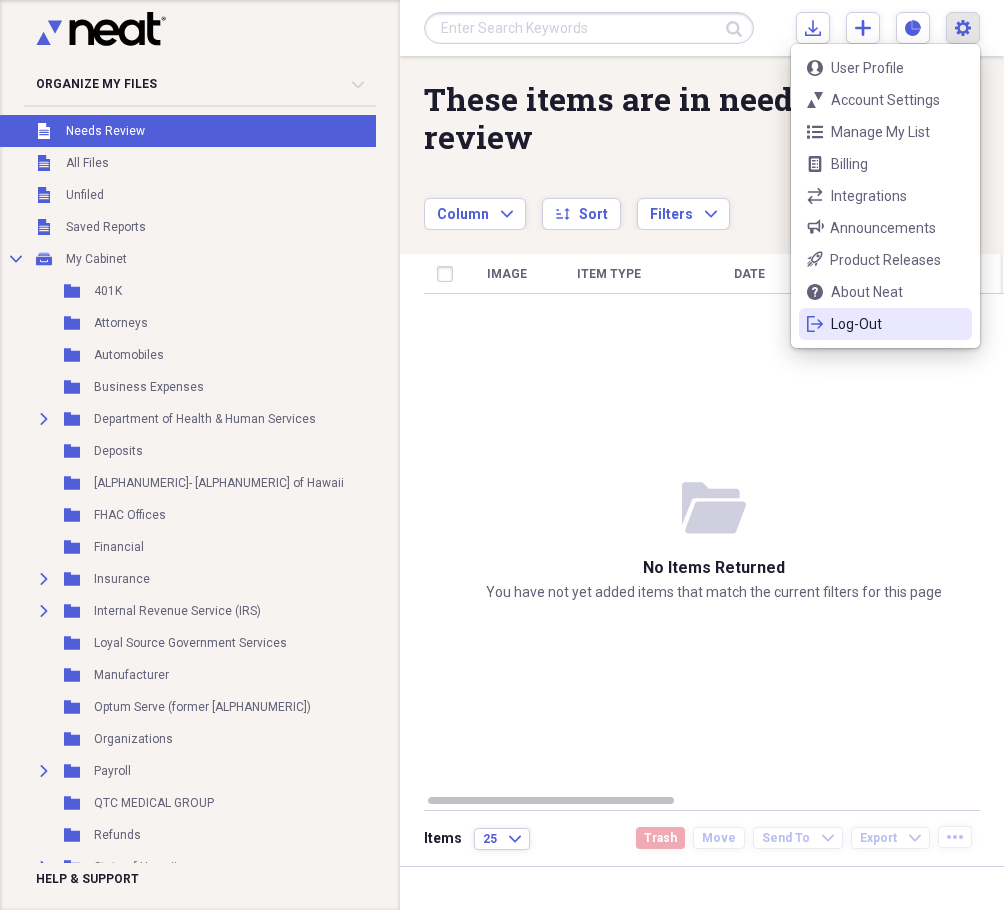 click on "logout Log-Out" at bounding box center [885, 324] 